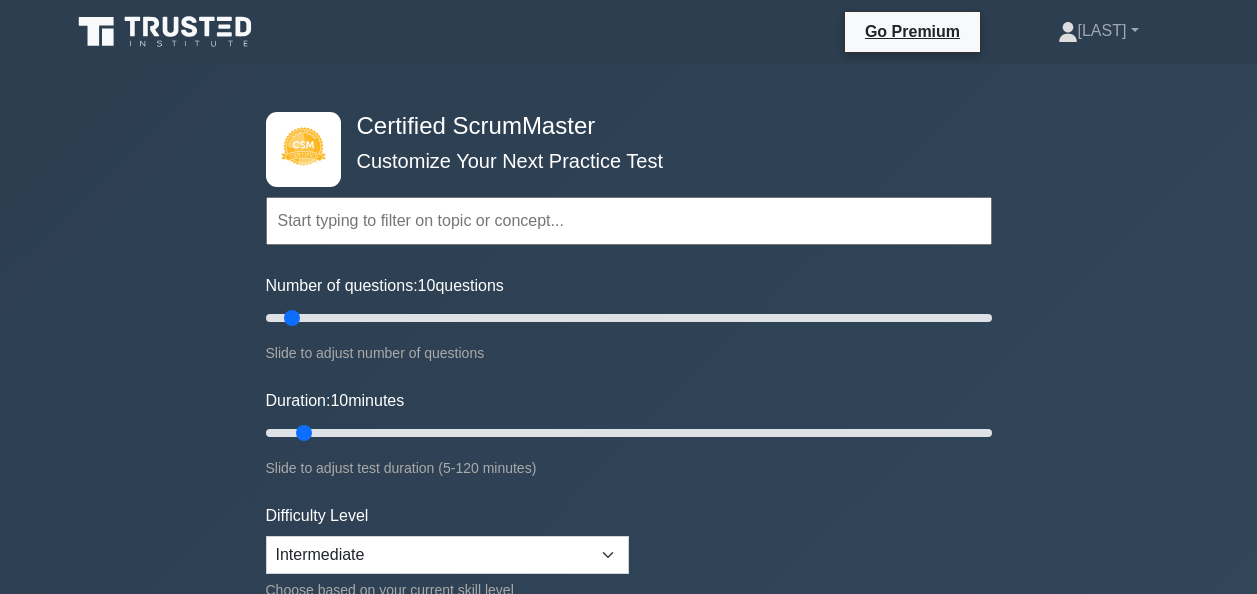 scroll, scrollTop: 200, scrollLeft: 0, axis: vertical 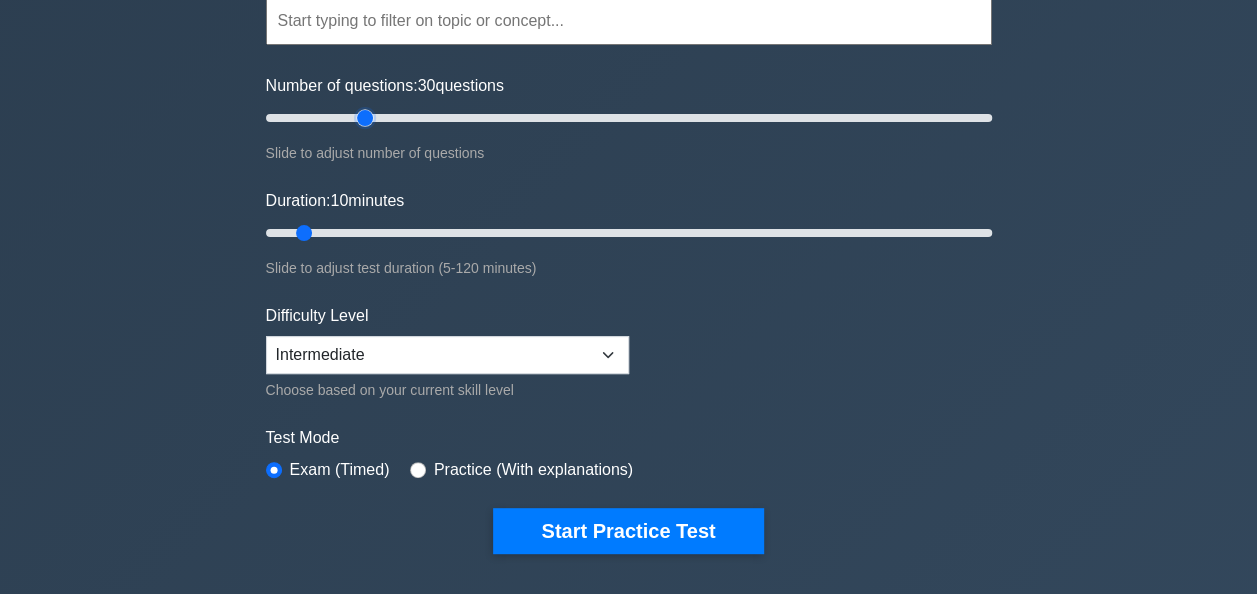 drag, startPoint x: 298, startPoint y: 114, endPoint x: 364, endPoint y: 120, distance: 66.27216 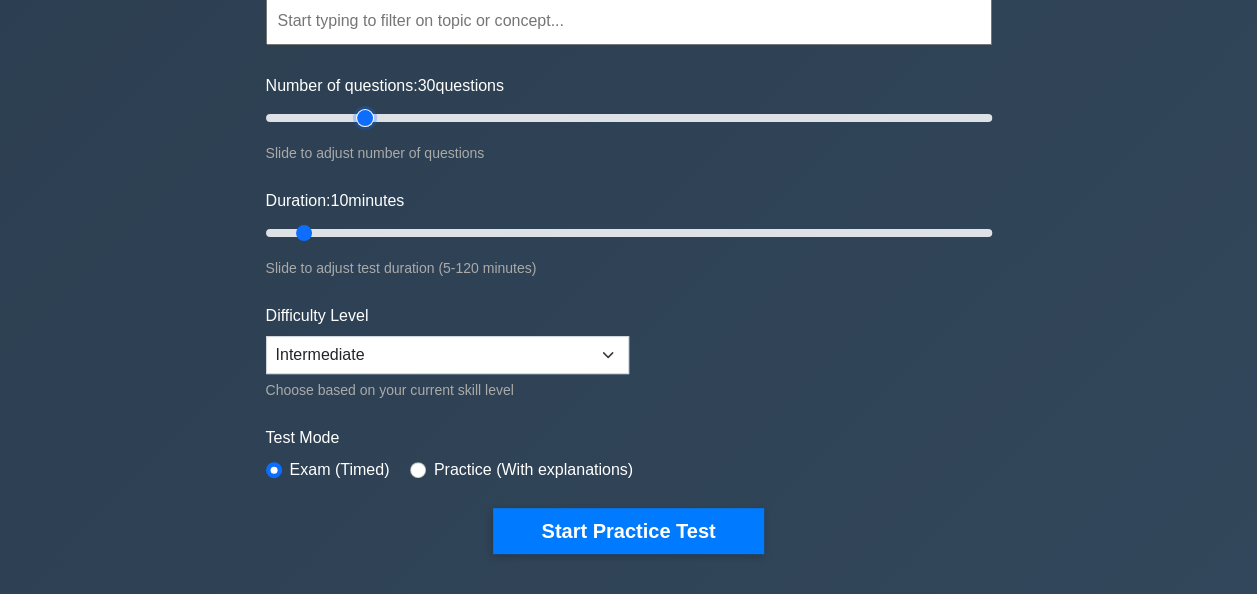 type on "30" 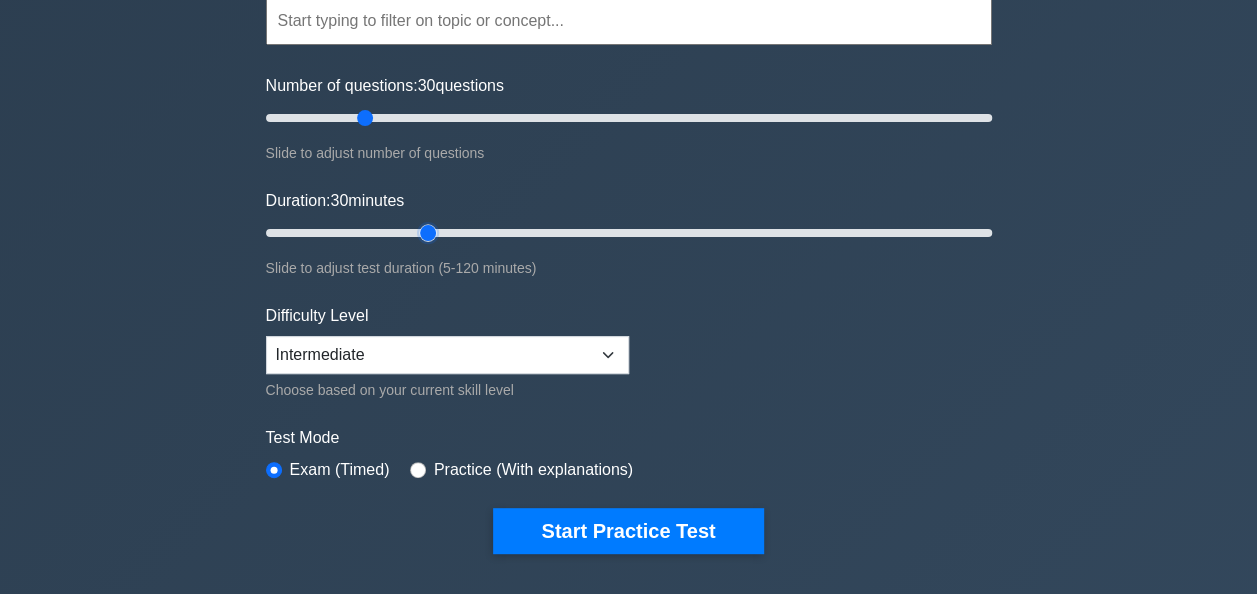drag, startPoint x: 309, startPoint y: 229, endPoint x: 428, endPoint y: 231, distance: 119.01681 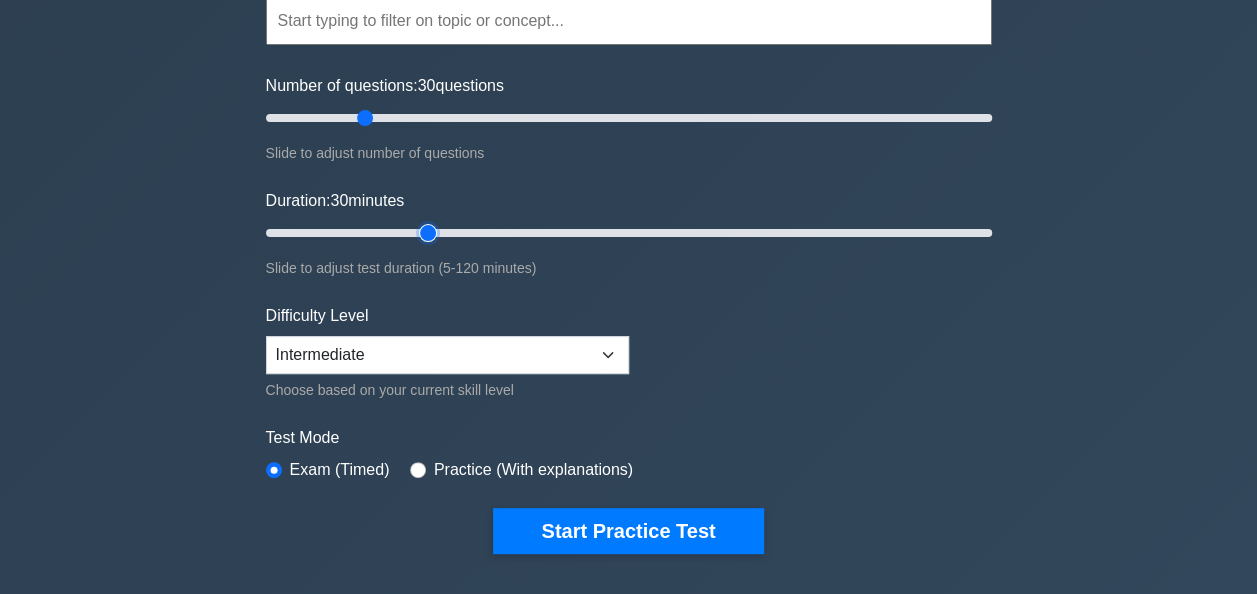 type on "30" 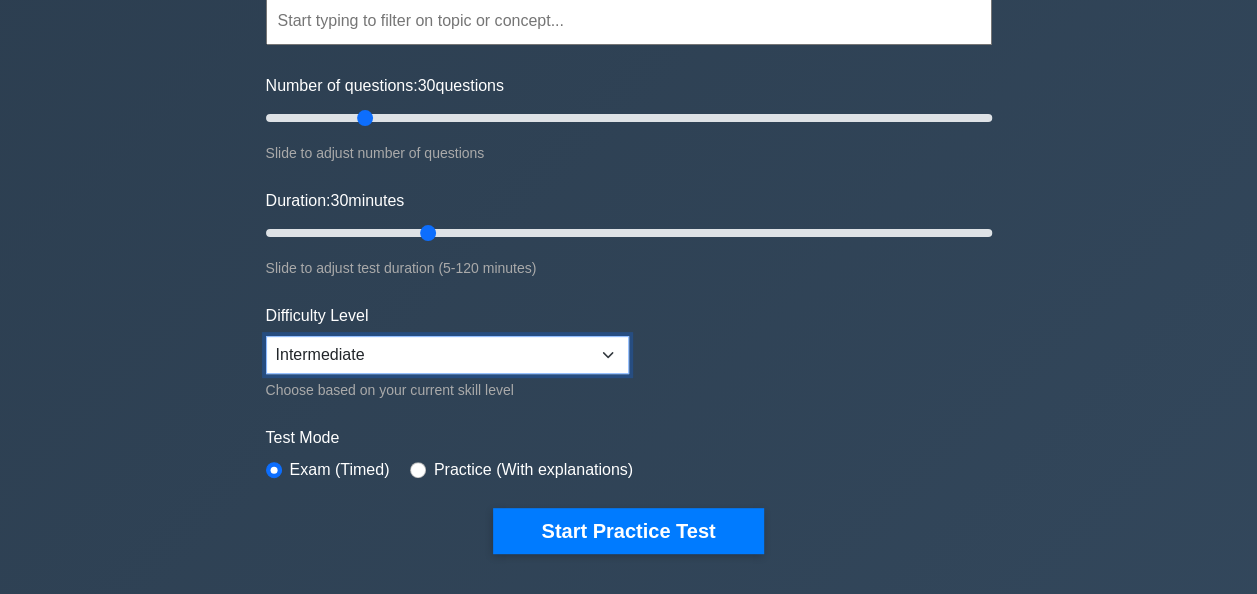 click on "Beginner
Intermediate
Expert" at bounding box center [447, 355] 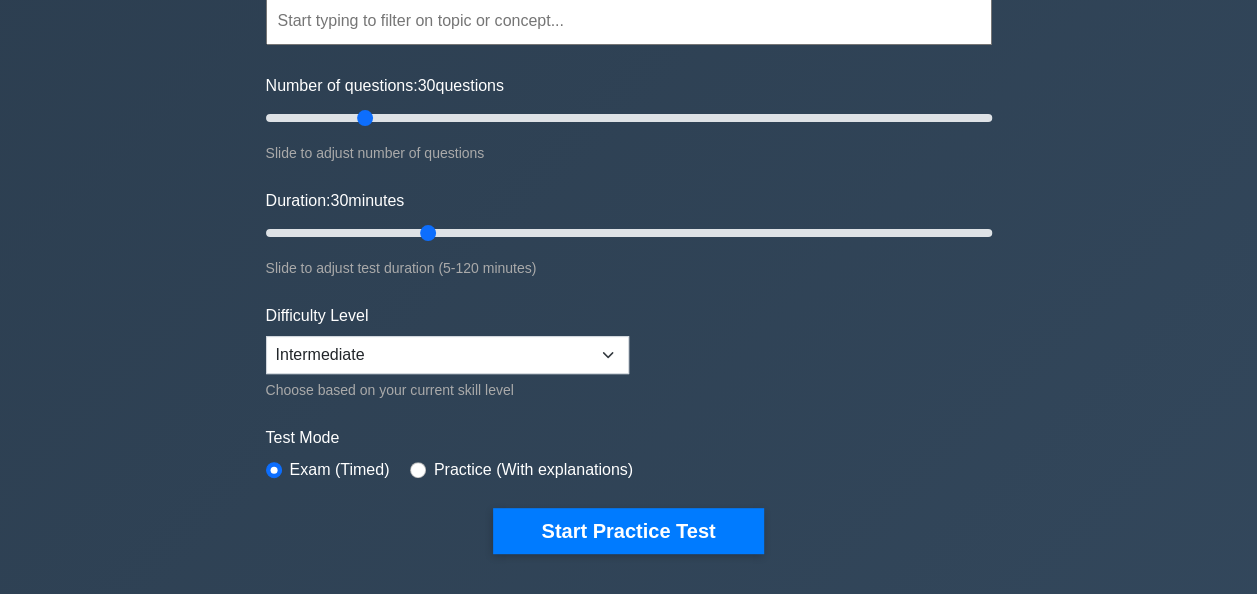 click on "Topics
Basic Scrum Concepts
Sprint Planning and Execution
ScrumMaster Roles & Responsibilities
Scrum Artifacts
Agile Leadership & Self-Organization
Release Planning
Scrum Meetings
Product Backlog Management
Estimation Techniques" at bounding box center [629, 245] 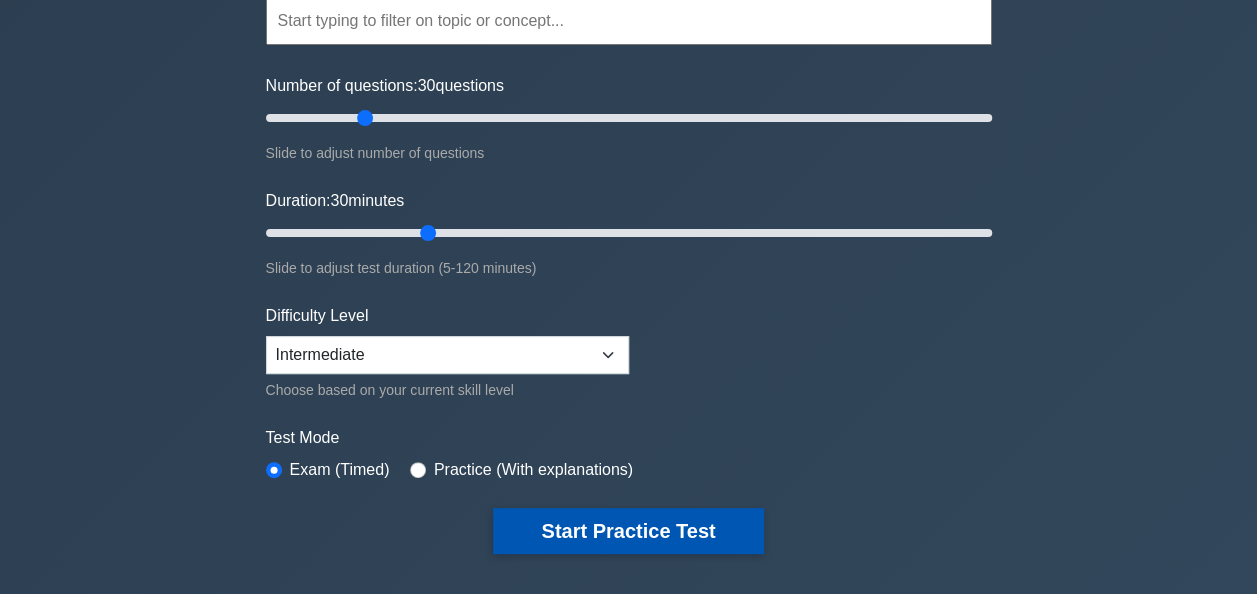 click on "Start Practice Test" at bounding box center (628, 531) 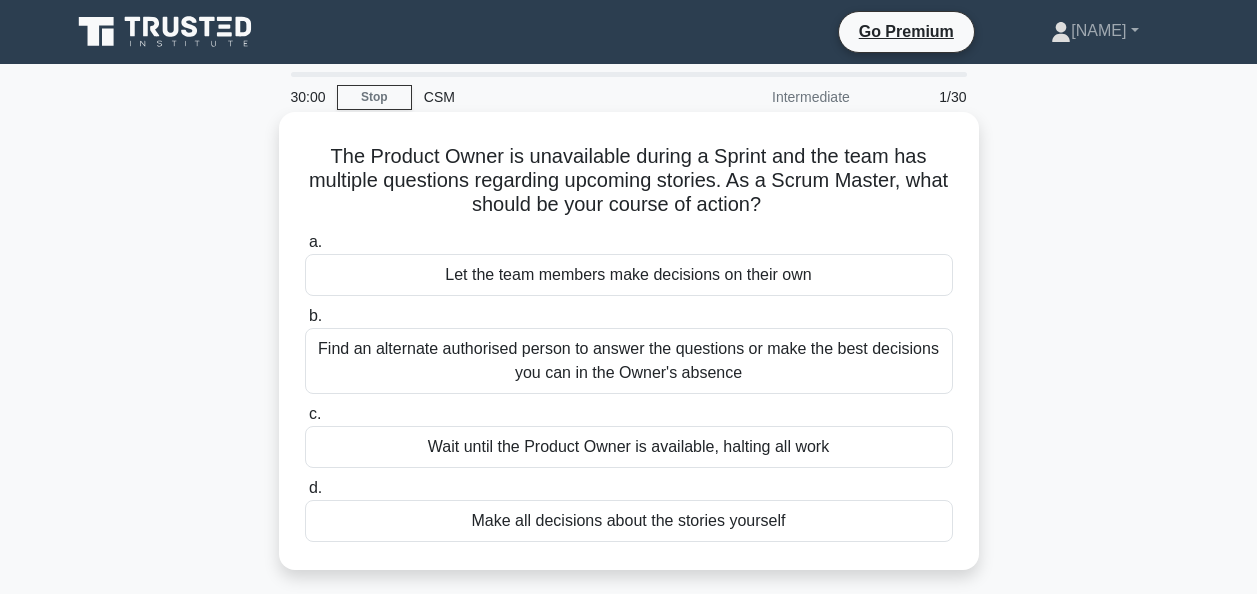 scroll, scrollTop: 0, scrollLeft: 0, axis: both 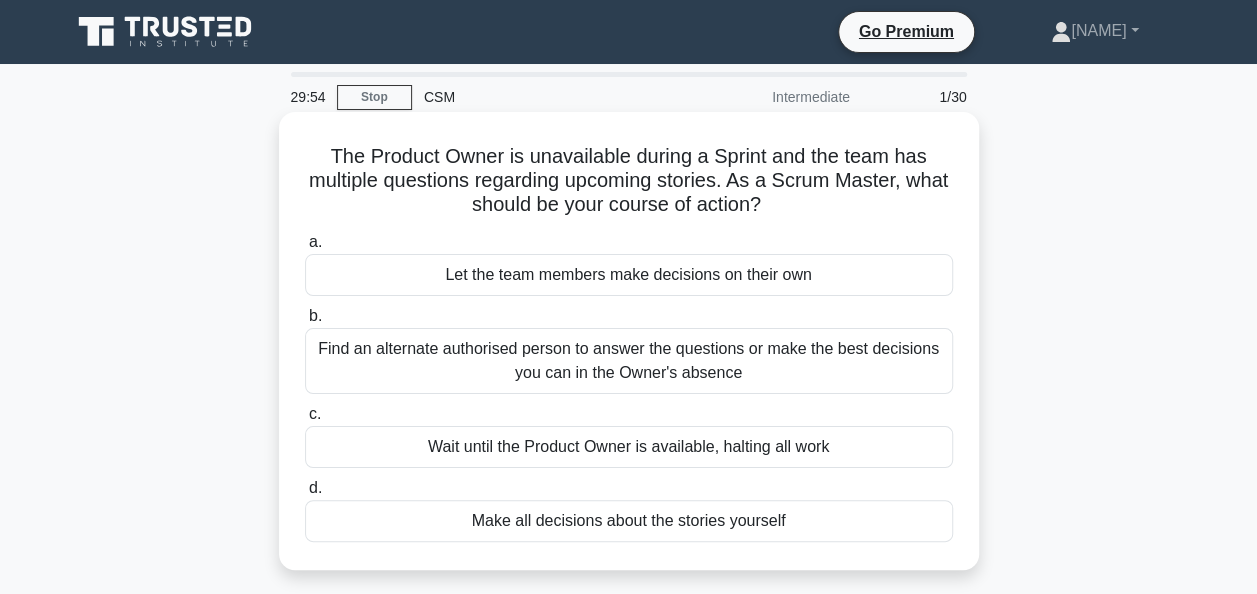 drag, startPoint x: 329, startPoint y: 152, endPoint x: 808, endPoint y: 213, distance: 482.8685 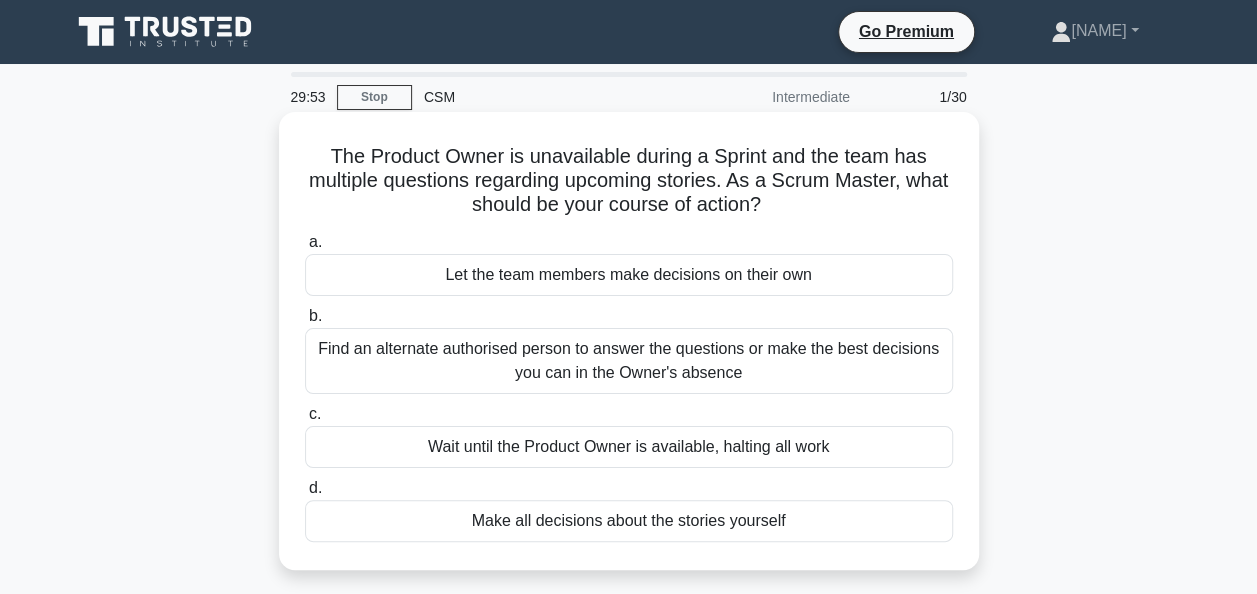 copy on "The Product Owner is unavailable during a Sprint and the team has multiple questions regarding upcoming stories. As a Scrum Master, what should be your course of action?" 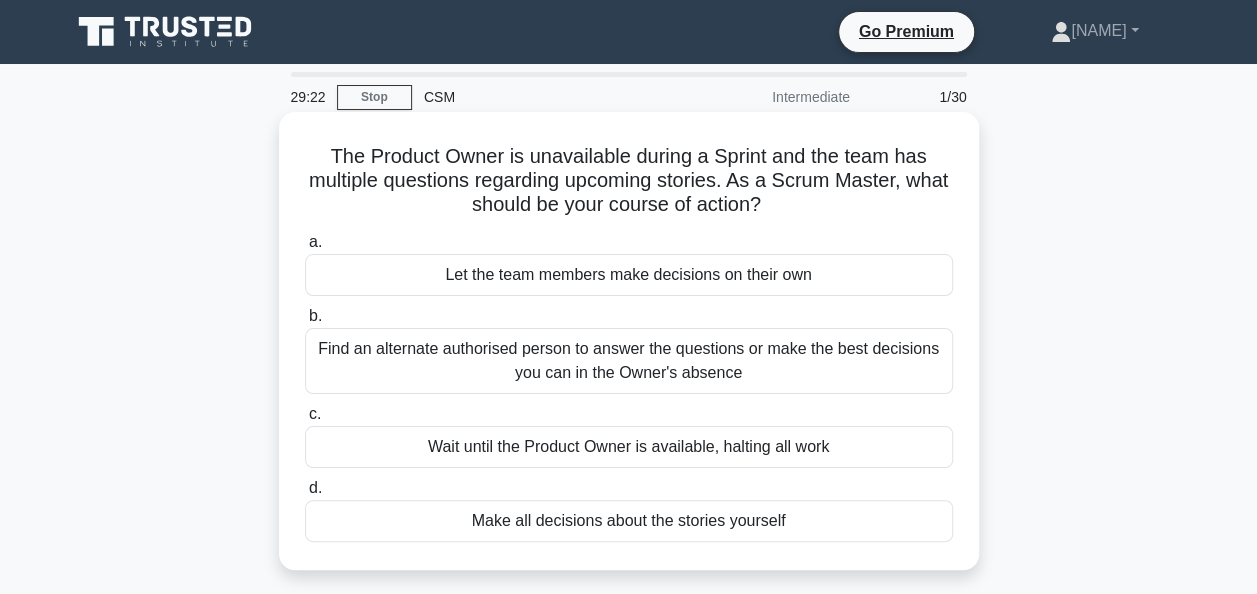 click on "Find an alternate authorised person to answer the questions or make the best decisions you can in the Owner's absence" at bounding box center (629, 361) 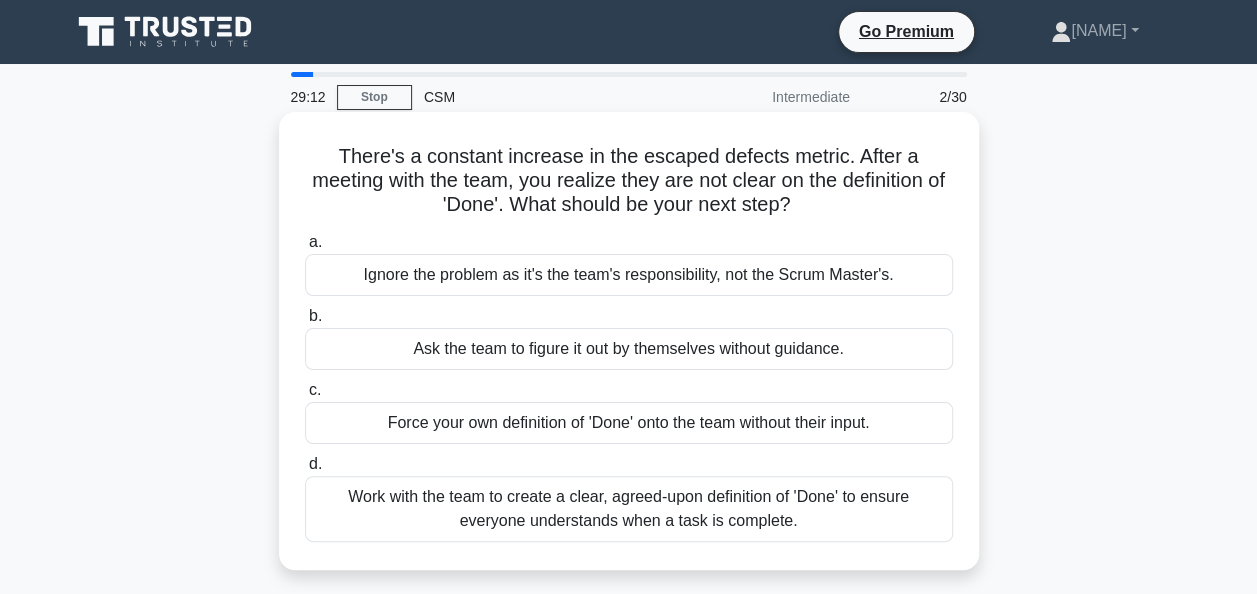 drag, startPoint x: 476, startPoint y: 159, endPoint x: 868, endPoint y: 195, distance: 393.6496 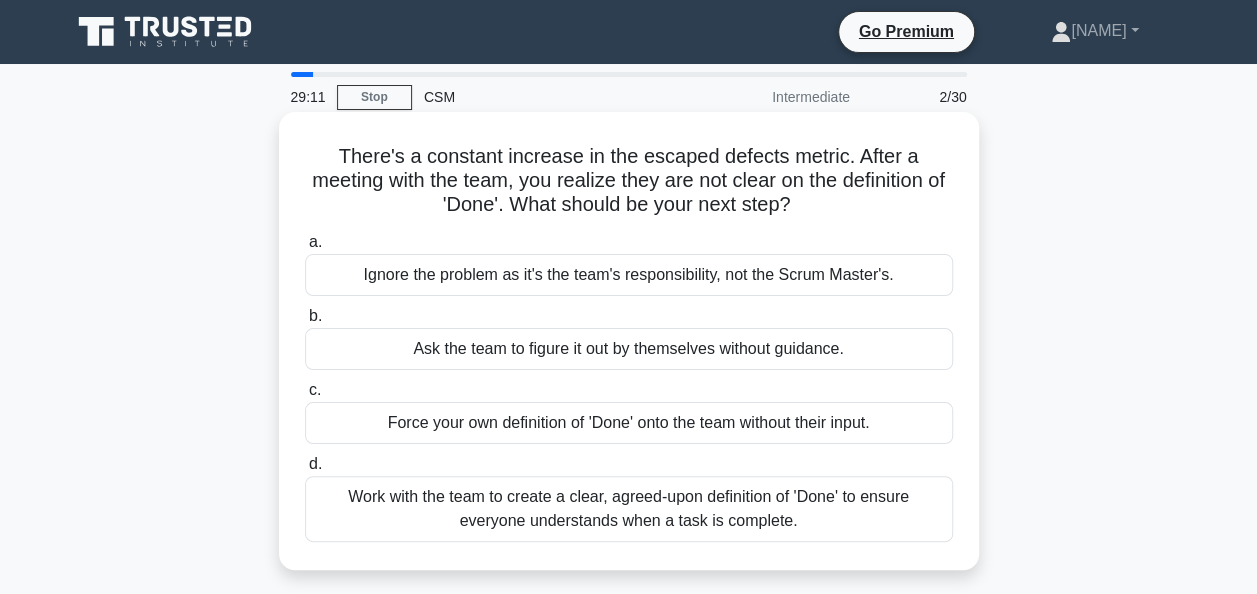 copy on "There's a constant increase in the escaped defects metric. After a meeting with the team, you realize they are not clear on the definition of 'Done'. What should be your next step?" 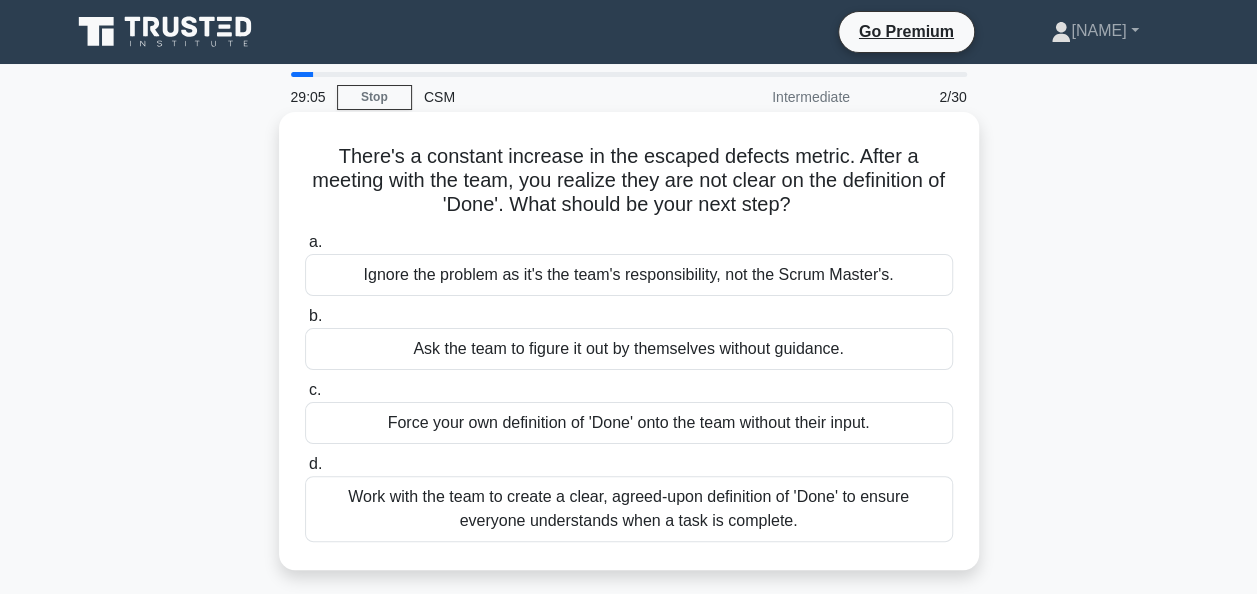 copy on "There's a constant increase in the escaped defects metric. After a meeting with the team, you realize they are not clear on the definition of 'Done'. What should be your next step?" 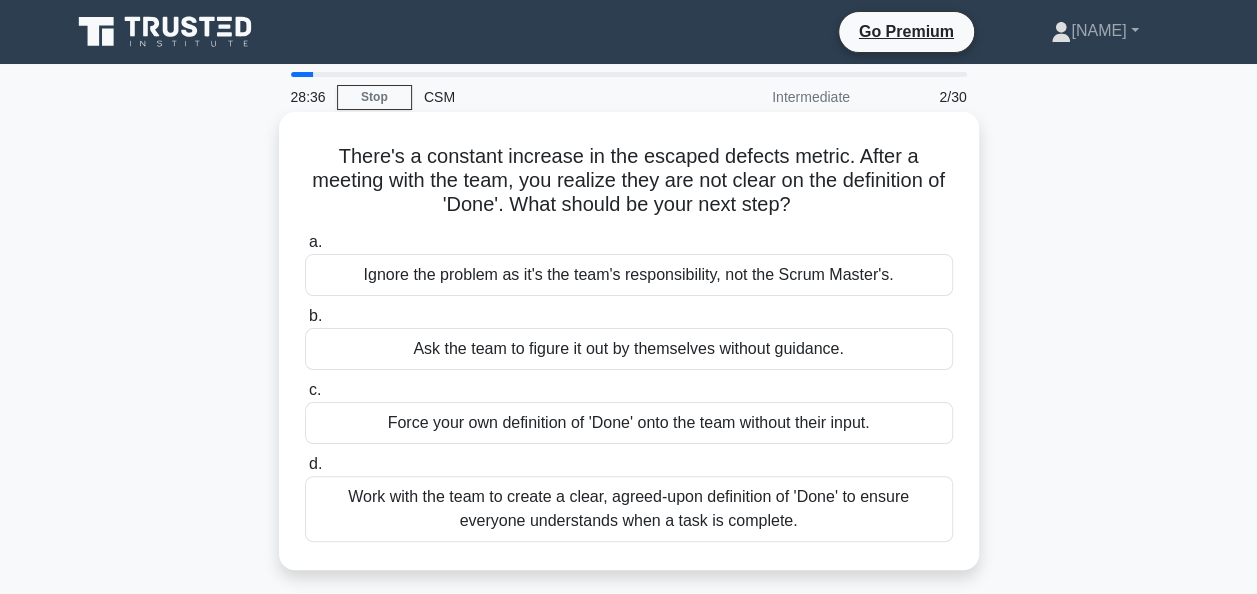 click on "Work with the team to create a clear, agreed-upon definition of 'Done' to ensure everyone understands when a task is complete." at bounding box center (629, 509) 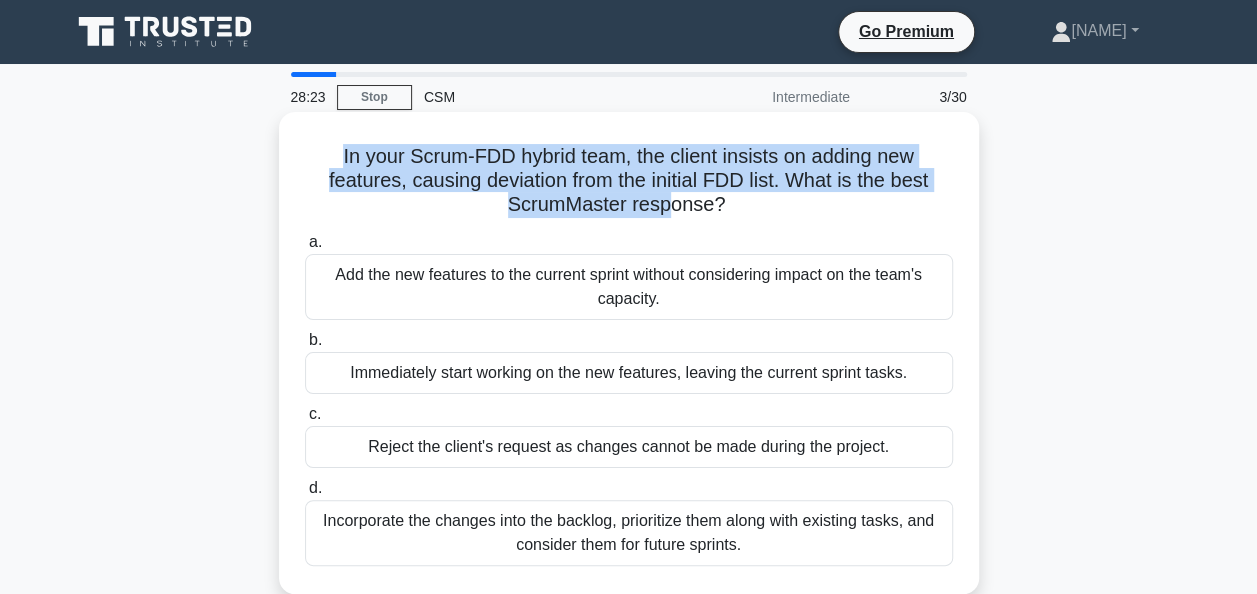 drag, startPoint x: 333, startPoint y: 152, endPoint x: 760, endPoint y: 202, distance: 429.91742 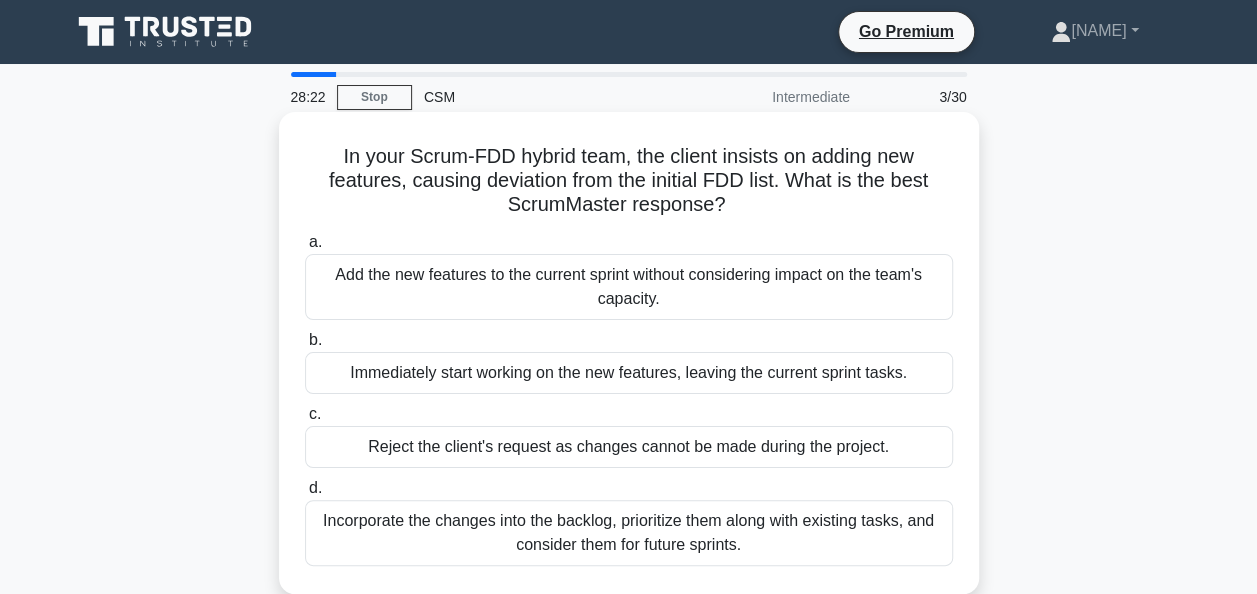 drag, startPoint x: 760, startPoint y: 202, endPoint x: 909, endPoint y: 202, distance: 149 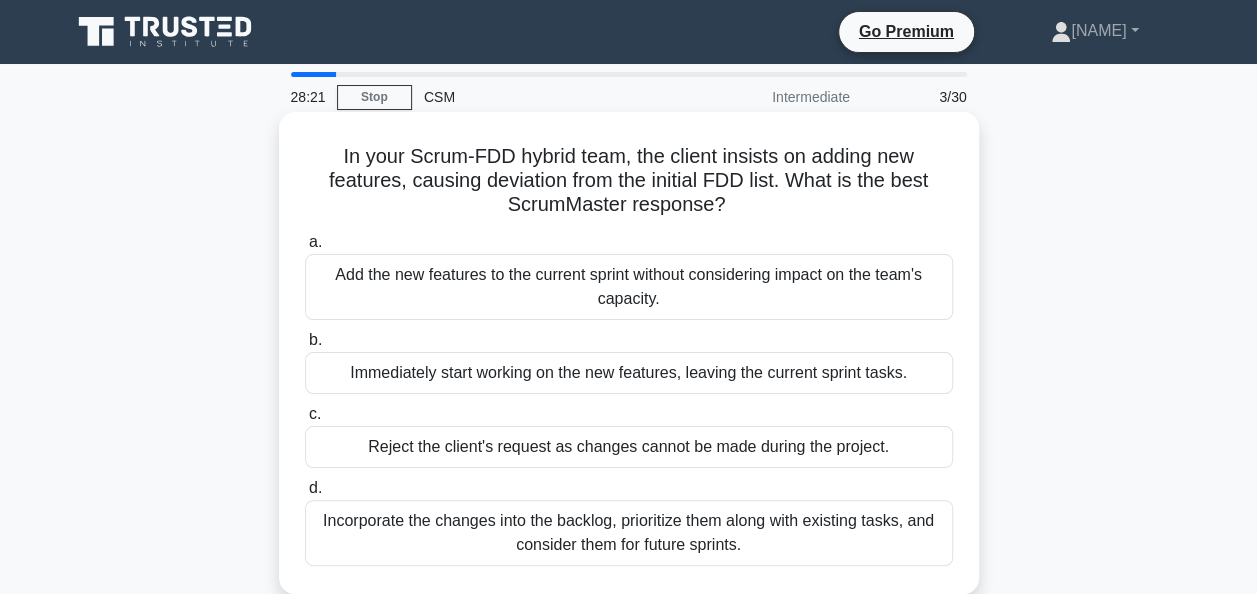 drag, startPoint x: 726, startPoint y: 213, endPoint x: 721, endPoint y: 188, distance: 25.495098 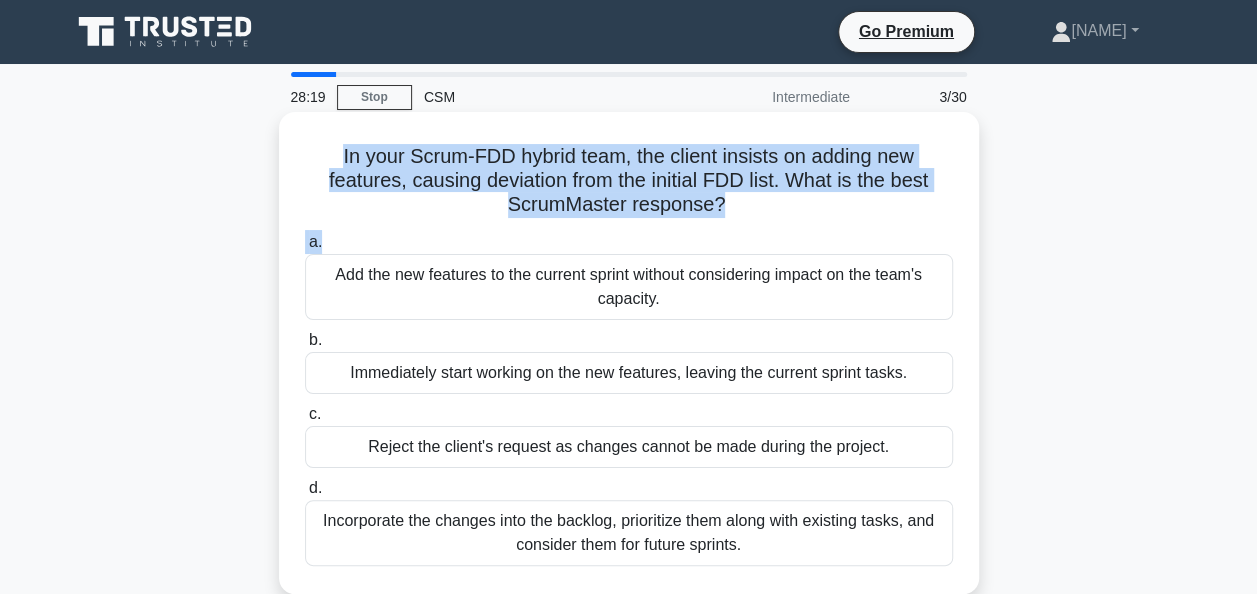 drag, startPoint x: 748, startPoint y: 228, endPoint x: 301, endPoint y: 157, distance: 452.60358 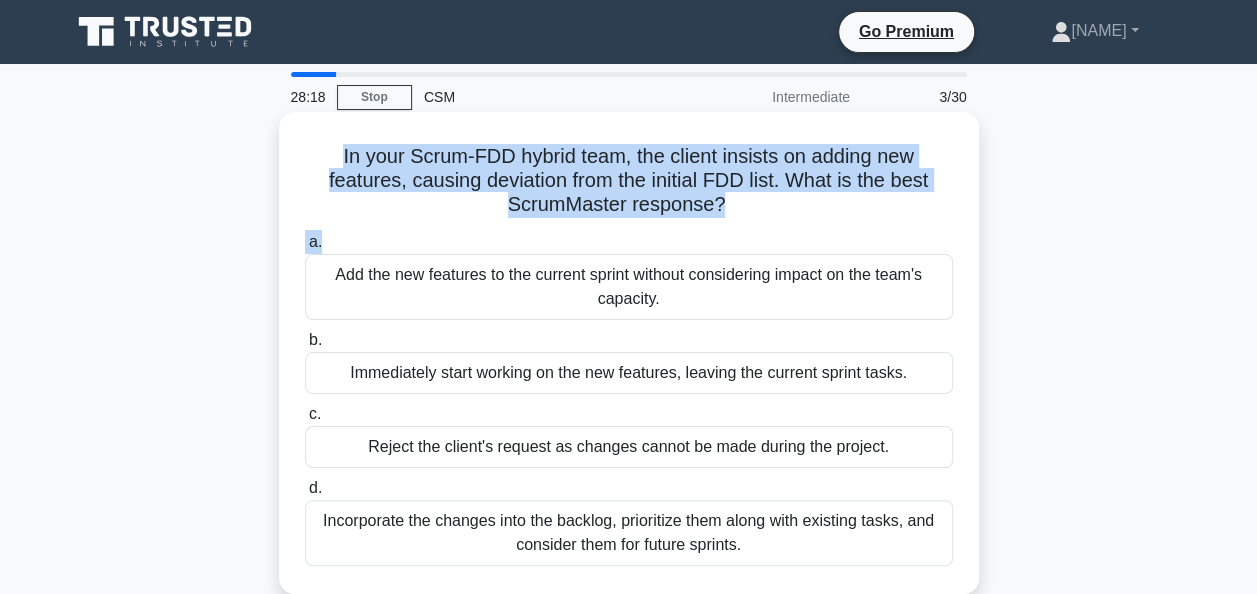 copy on "In your Scrum-FDD hybrid team, the client insists on adding new features, causing deviation from the initial FDD list. What is the best ScrumMaster response? a." 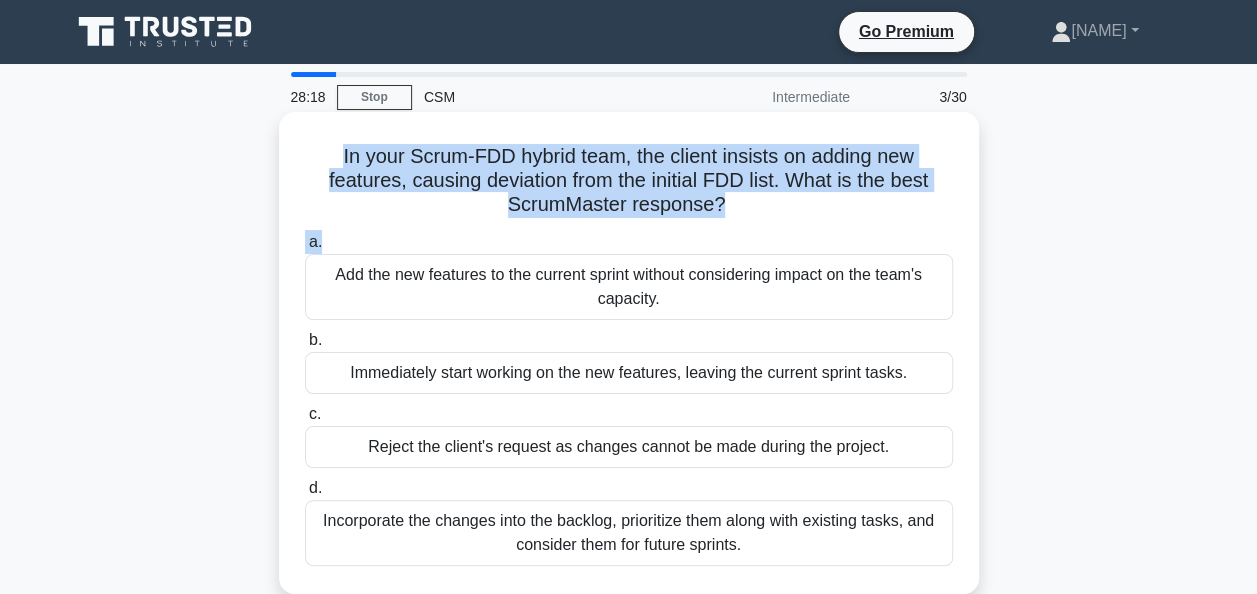 click on "In your Scrum-FDD hybrid team, the client insists on adding new features, causing deviation from the initial FDD list. What is the best ScrumMaster response?
.spinner_0XTQ{transform-origin:center;animation:spinner_y6GP .75s linear infinite}@keyframes spinner_y6GP{100%{transform:rotate(360deg)}}
a.
Add the new features to the current sprint without considering impact on the team's capacity.
b. c. d." at bounding box center (629, 353) 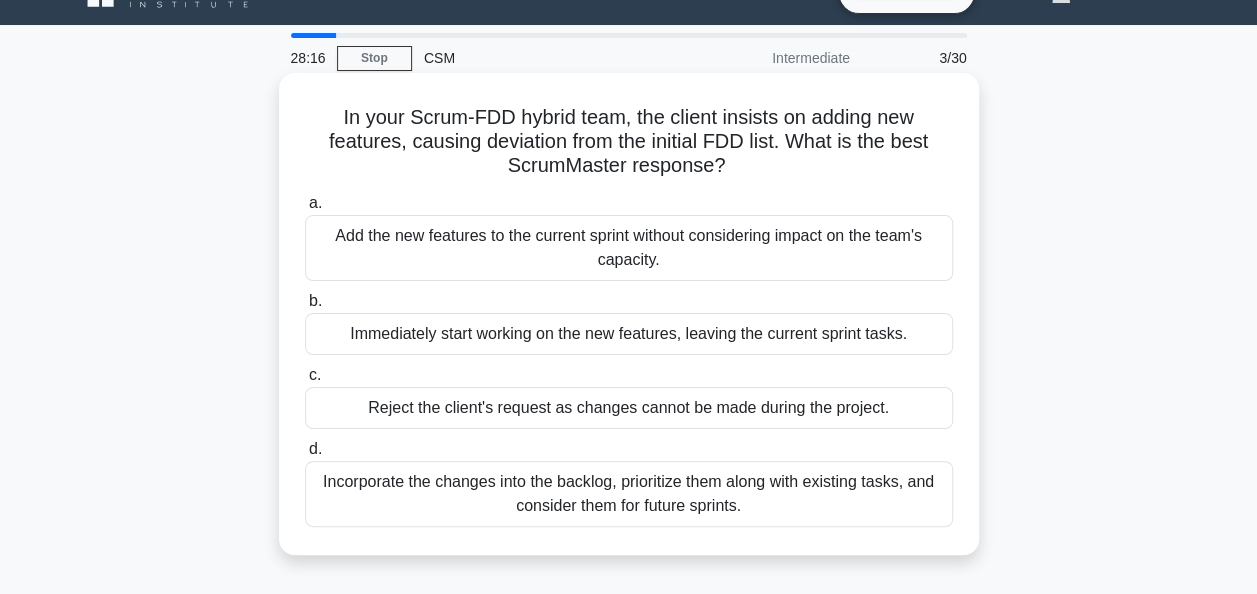 scroll, scrollTop: 100, scrollLeft: 0, axis: vertical 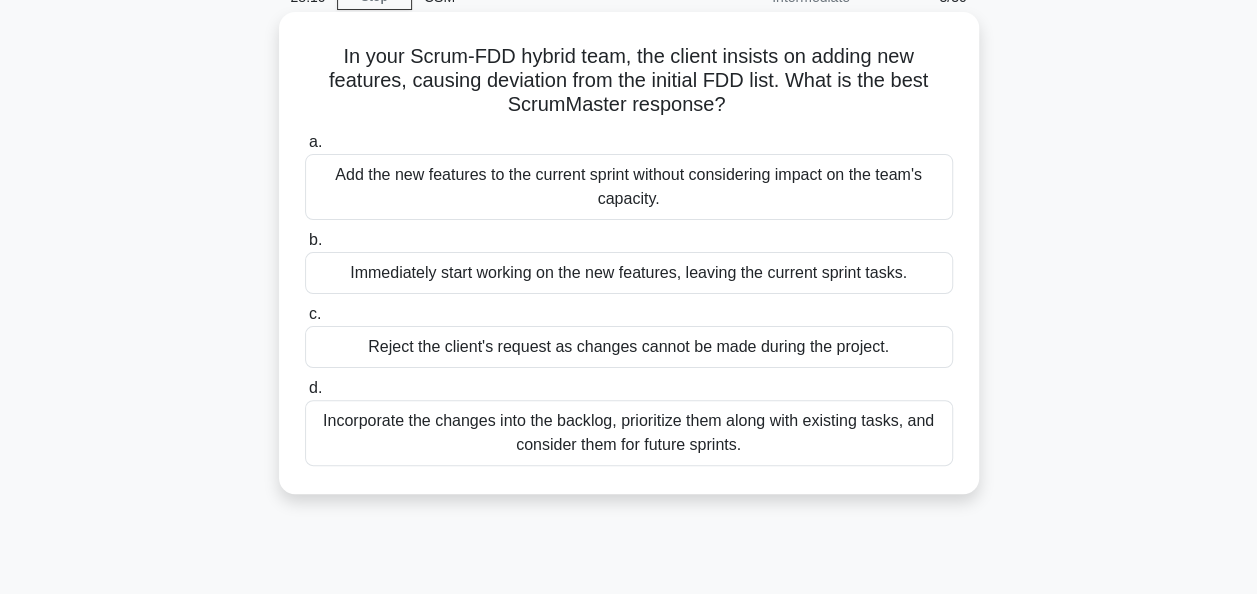 drag, startPoint x: 337, startPoint y: 55, endPoint x: 766, endPoint y: 118, distance: 433.6012 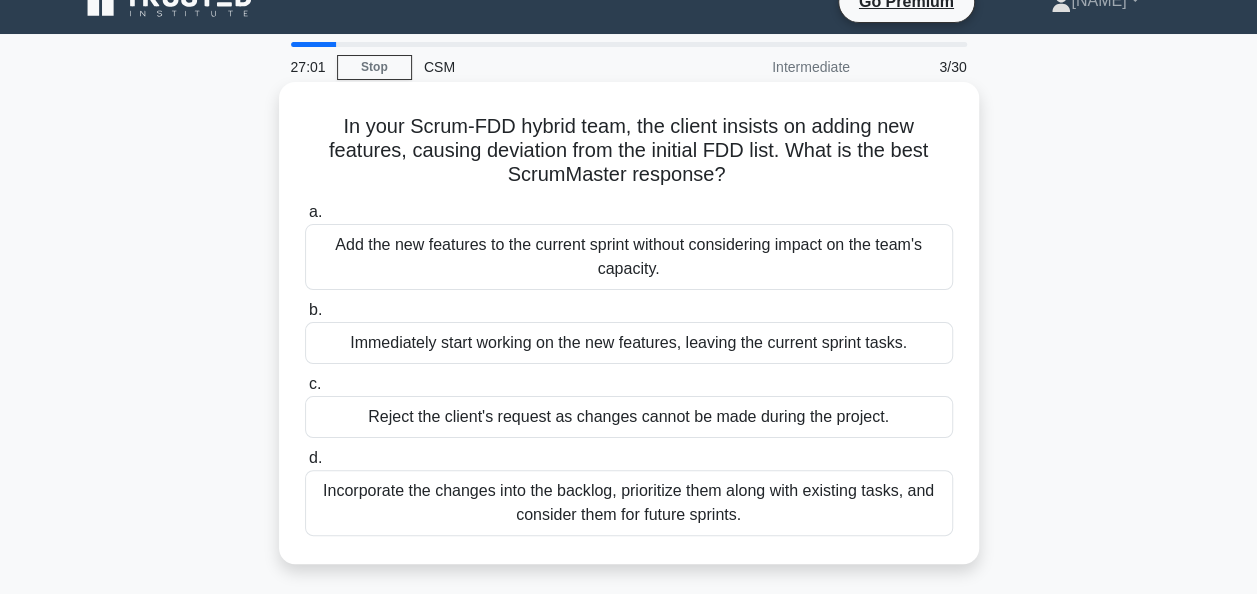 scroll, scrollTop: 0, scrollLeft: 0, axis: both 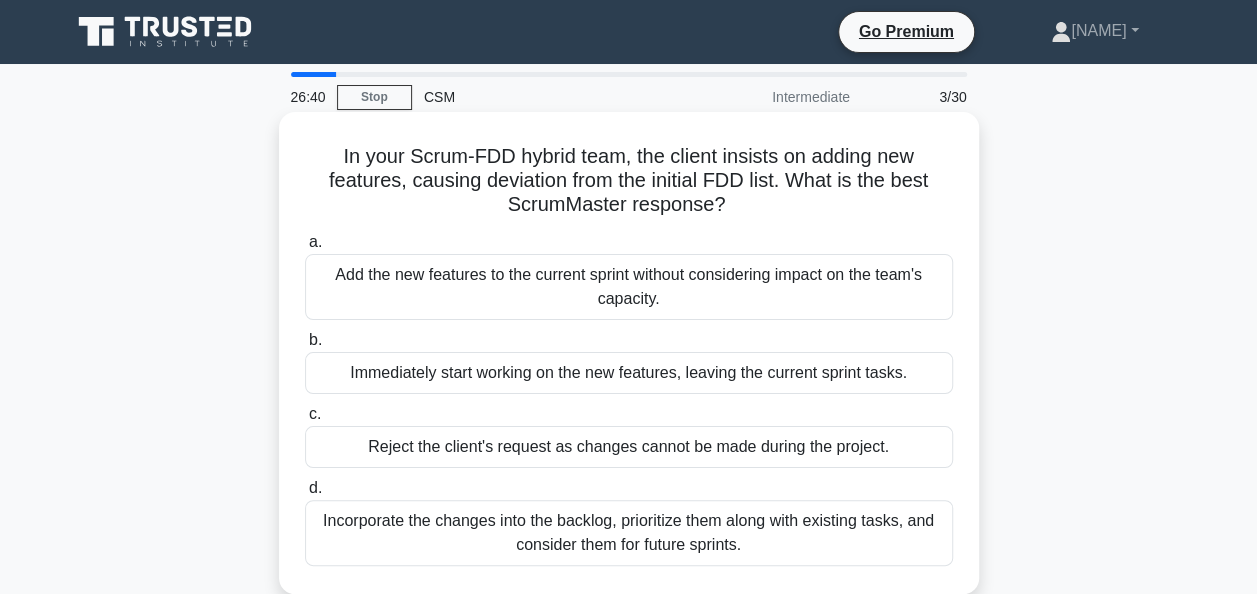 click on "Incorporate the changes into the backlog, prioritize them along with existing tasks, and consider them for future sprints." at bounding box center (629, 533) 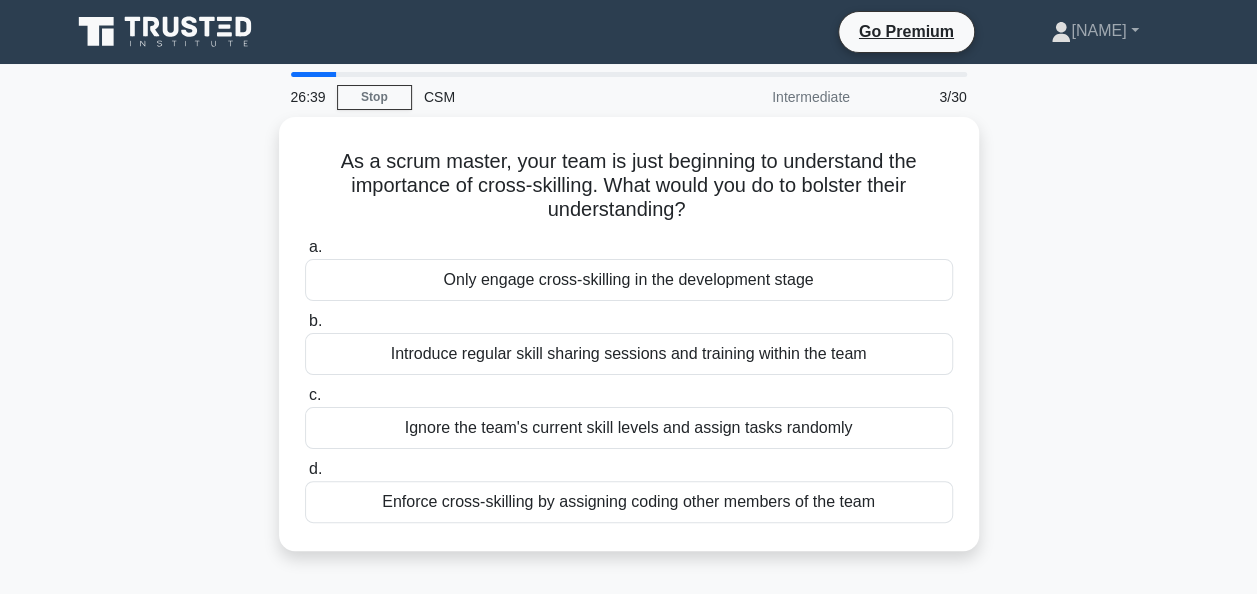 click on "As a scrum master, your team is just beginning to understand the importance of cross-skilling. What would you do to bolster their understanding?
.spinner_0XTQ{transform-origin:center;animation:spinner_y6GP .75s linear infinite}@keyframes spinner_y6GP{100%{transform:rotate(360deg)}}
a.
Only engage cross-skilling in the development stage
b. c." at bounding box center [629, 346] 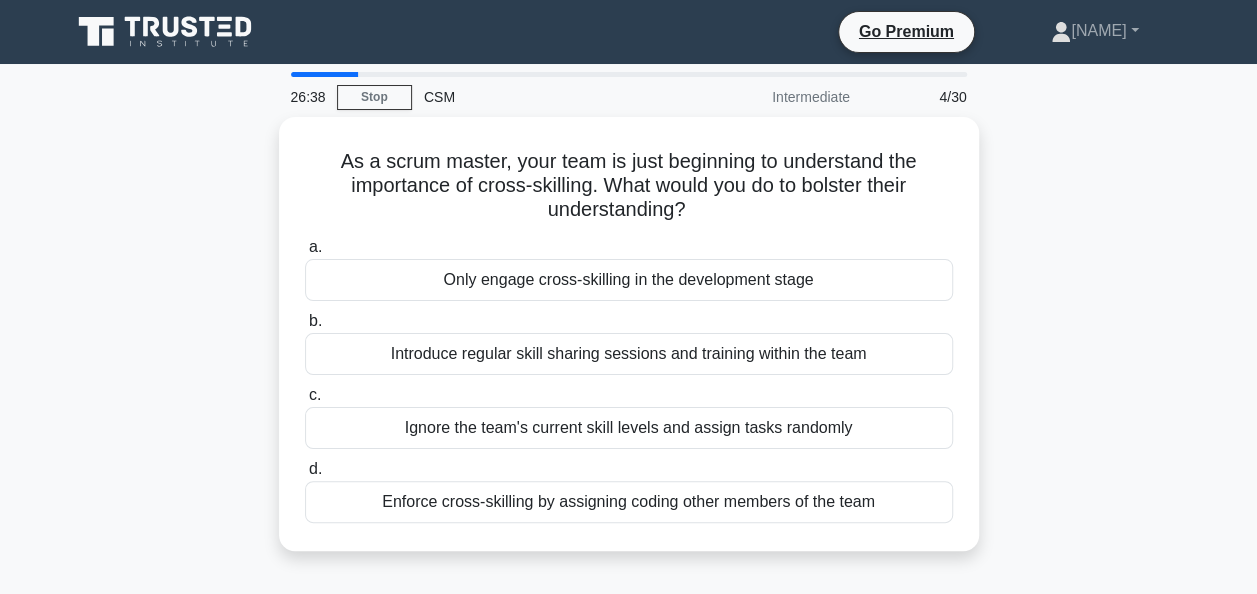 click on "As a scrum master, your team is just beginning to understand the importance of cross-skilling. What would you do to bolster their understanding?
.spinner_0XTQ{transform-origin:center;animation:spinner_y6GP .75s linear infinite}@keyframes spinner_y6GP{100%{transform:rotate(360deg)}}
a.
Only engage cross-skilling in the development stage
b. c." at bounding box center [629, 346] 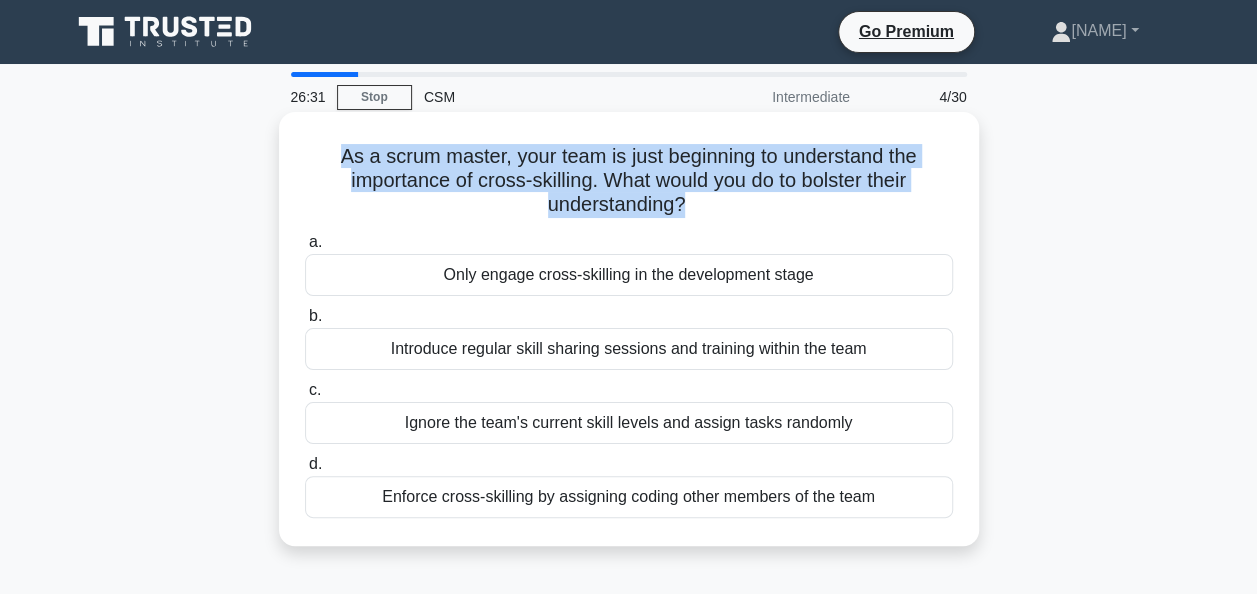 drag, startPoint x: 331, startPoint y: 156, endPoint x: 682, endPoint y: 203, distance: 354.13275 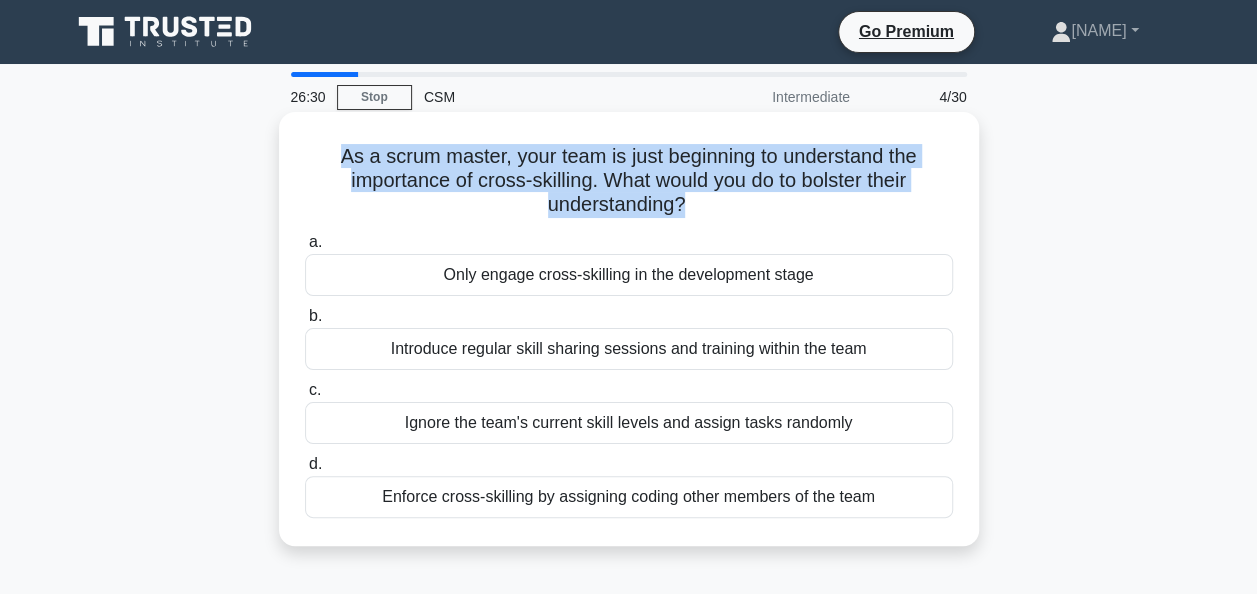 copy on "As a scrum master, your team is just beginning to understand the importance of cross-skilling. What would you do to bolster their understanding?" 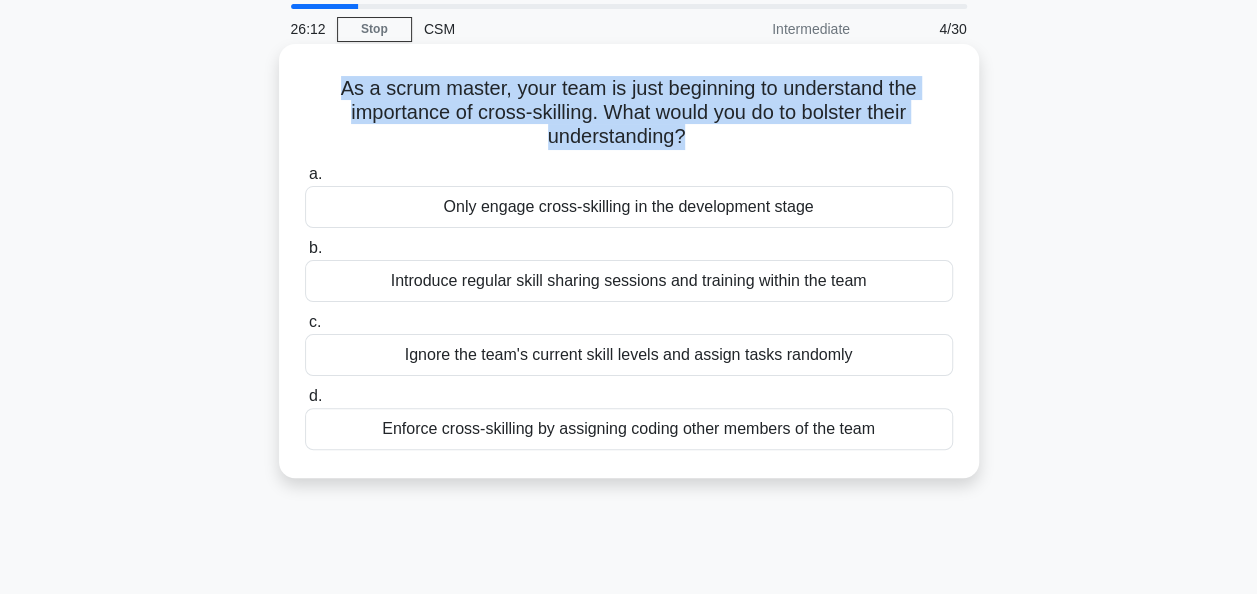 scroll, scrollTop: 100, scrollLeft: 0, axis: vertical 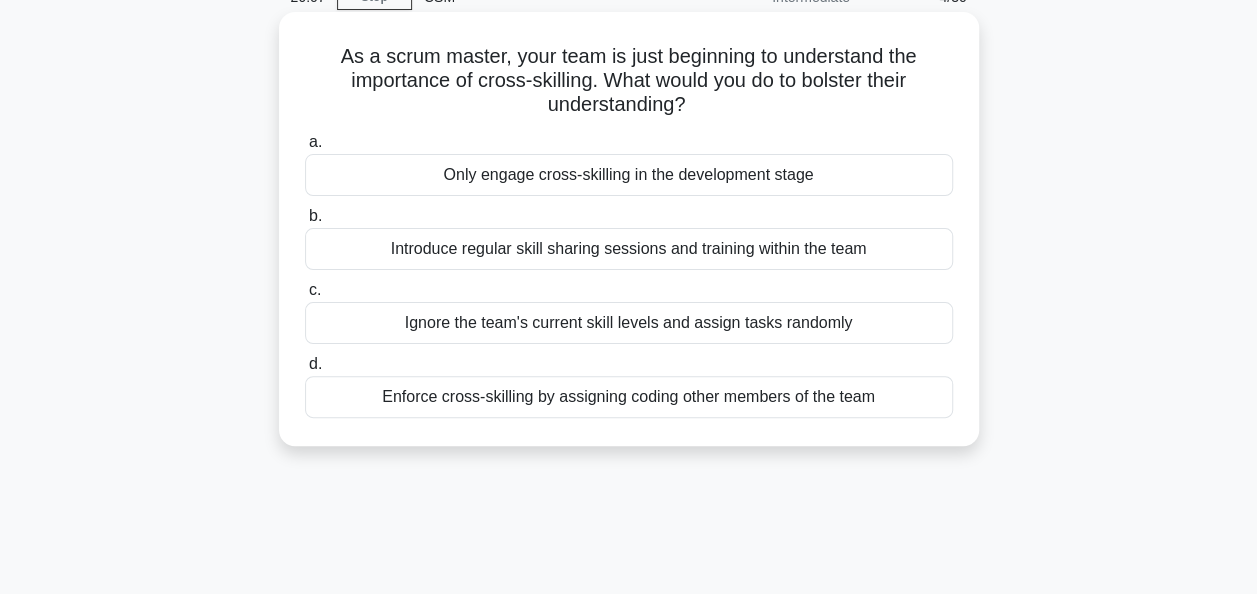 click on "Enforce cross-skilling by assigning coding other members of the team" at bounding box center [629, 397] 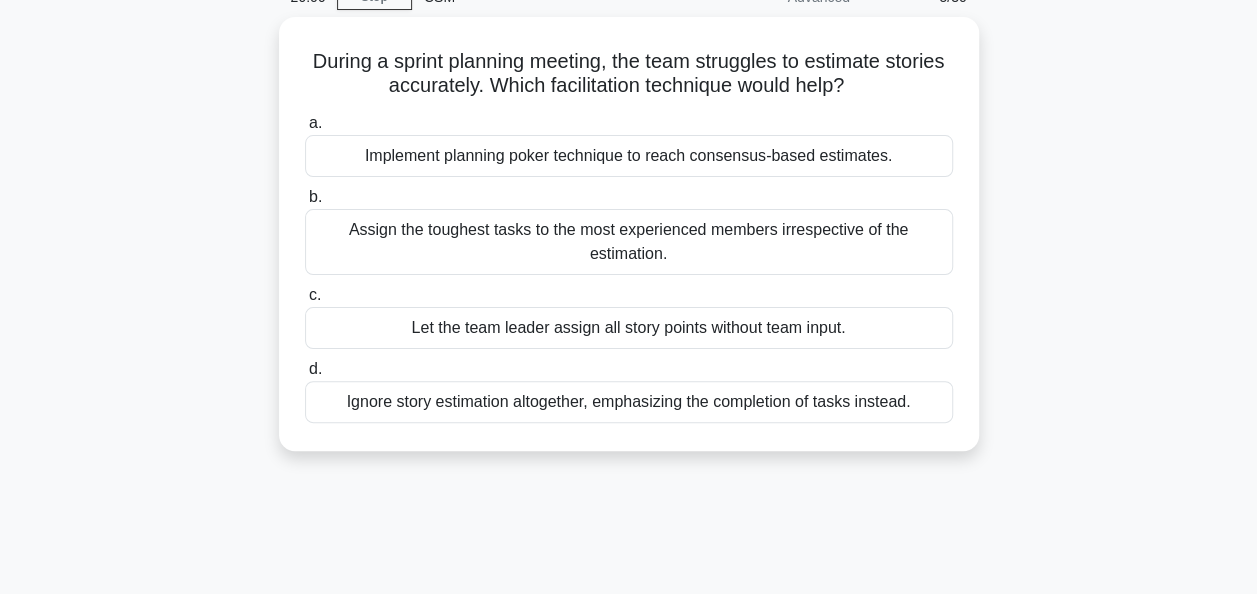 scroll, scrollTop: 0, scrollLeft: 0, axis: both 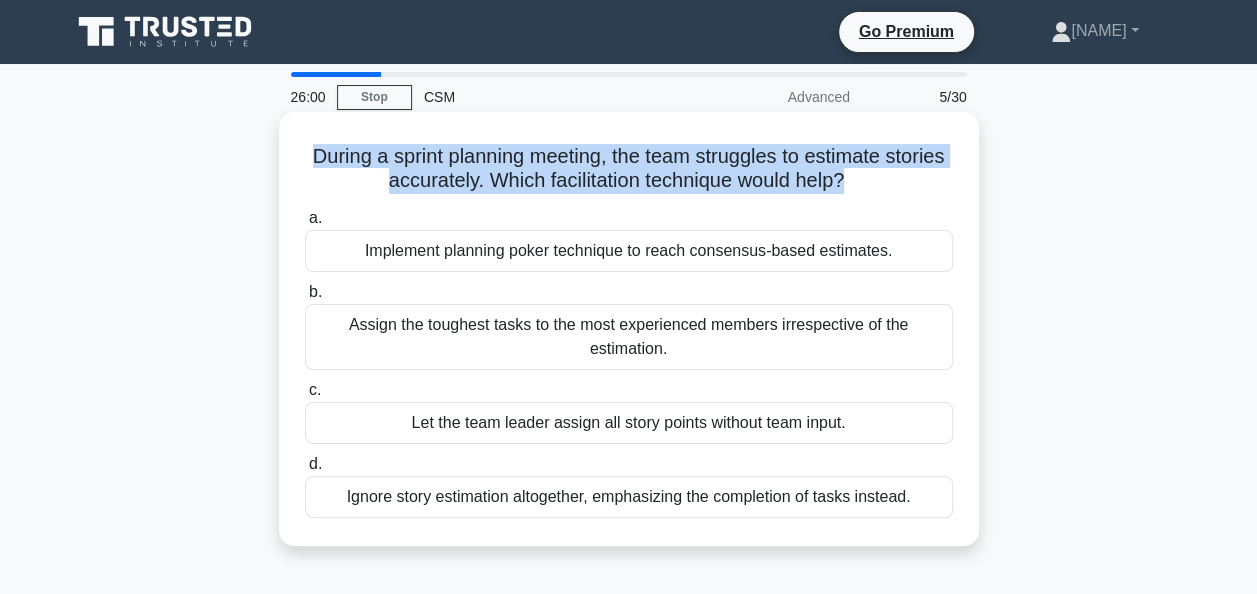 drag, startPoint x: 330, startPoint y: 146, endPoint x: 880, endPoint y: 194, distance: 552.0906 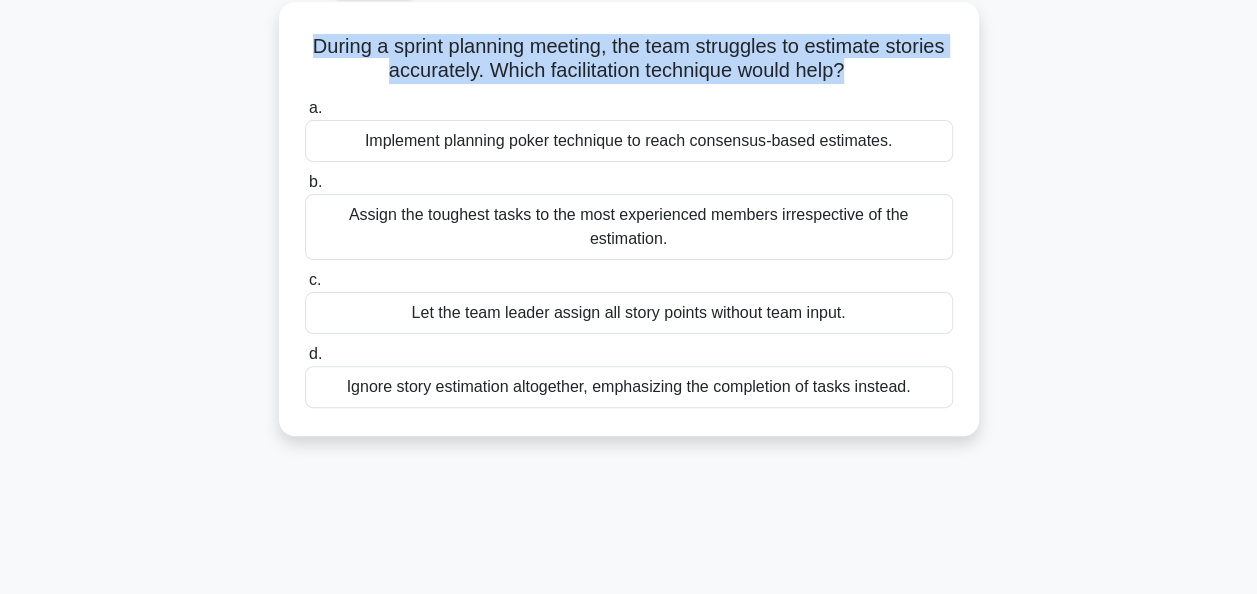 scroll, scrollTop: 0, scrollLeft: 0, axis: both 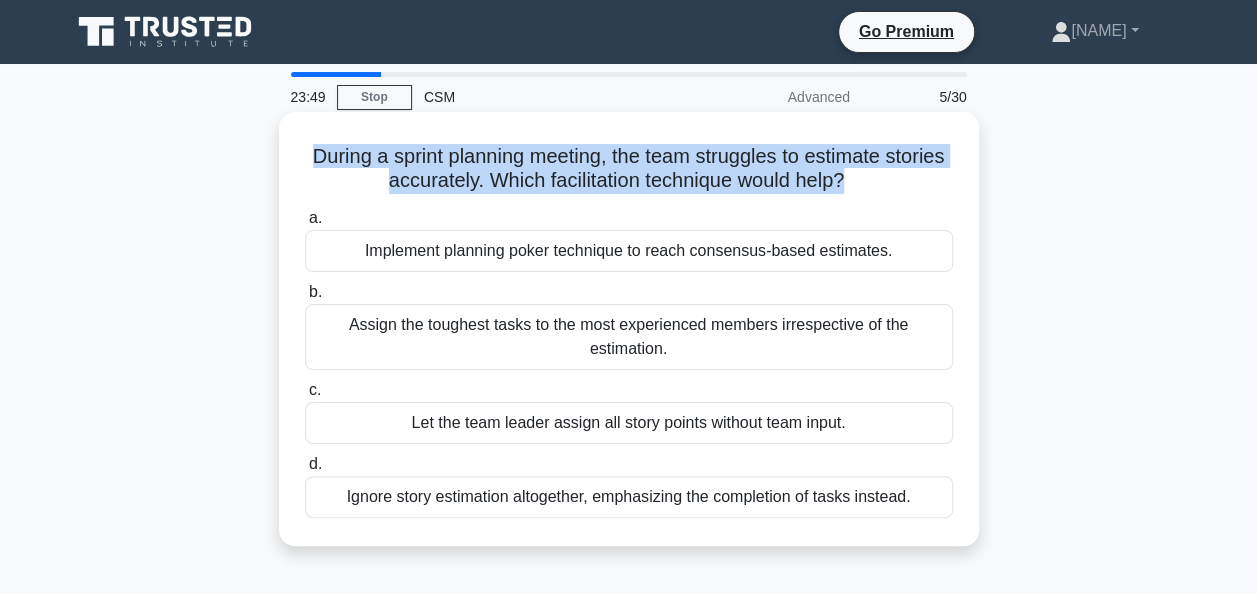 copy on "During a sprint planning meeting, the team struggles to estimate stories accurately. Which facilitation technique would help?" 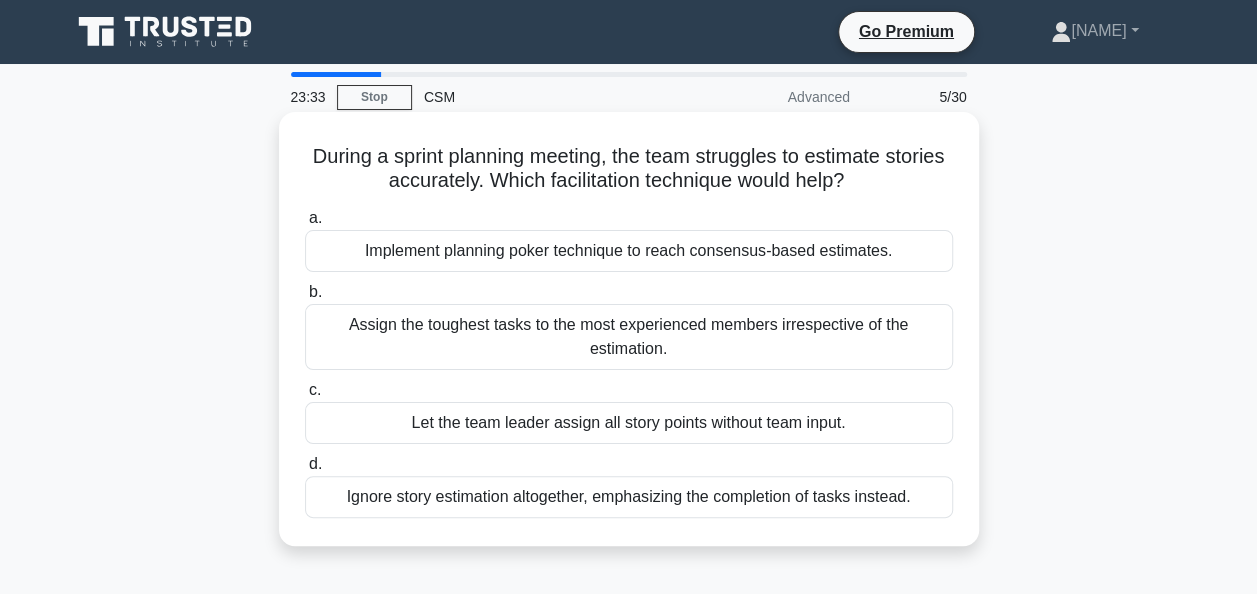 click on "Implement planning poker technique to reach consensus-based estimates." at bounding box center [629, 251] 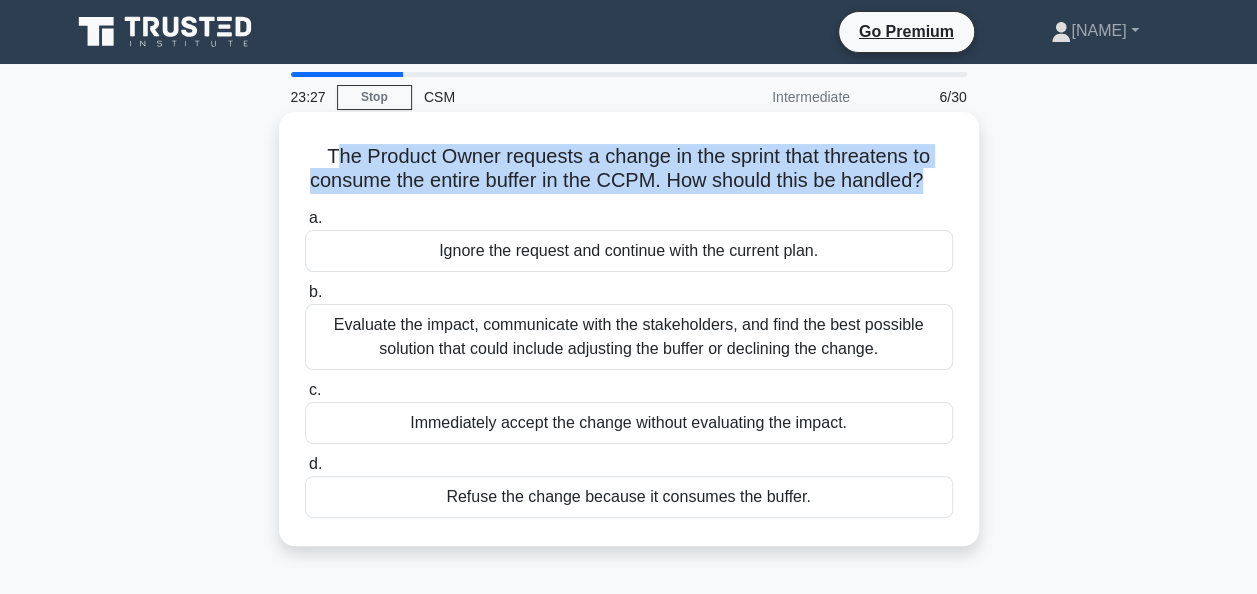 drag, startPoint x: 330, startPoint y: 154, endPoint x: 959, endPoint y: 194, distance: 630.27057 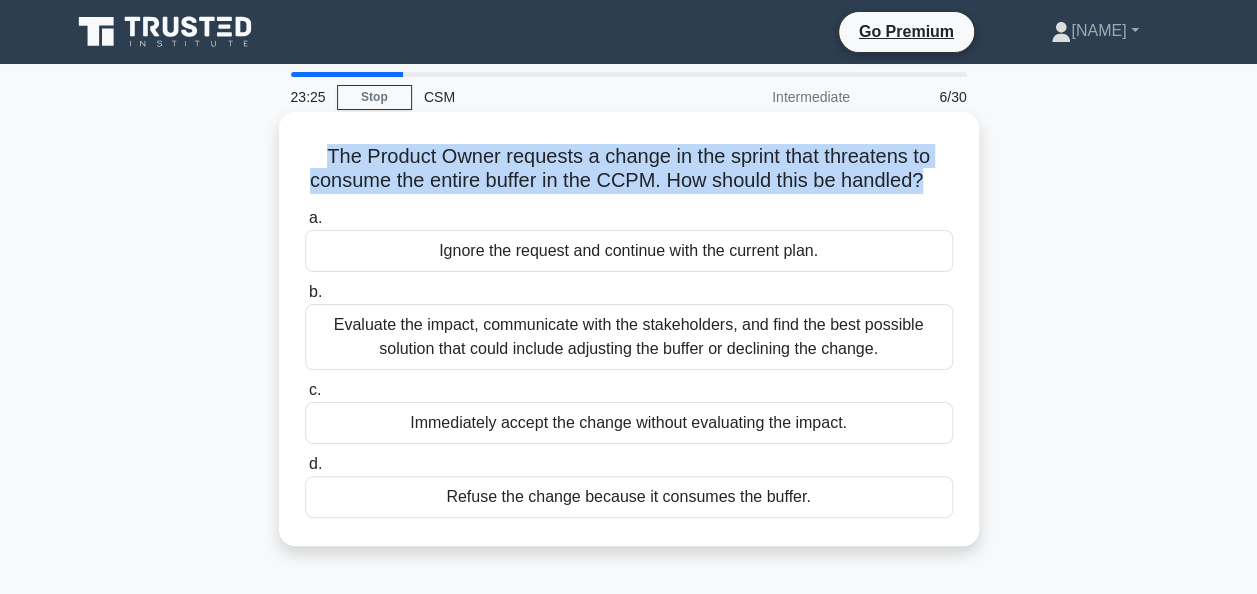 drag, startPoint x: 944, startPoint y: 186, endPoint x: 301, endPoint y: 161, distance: 643.48584 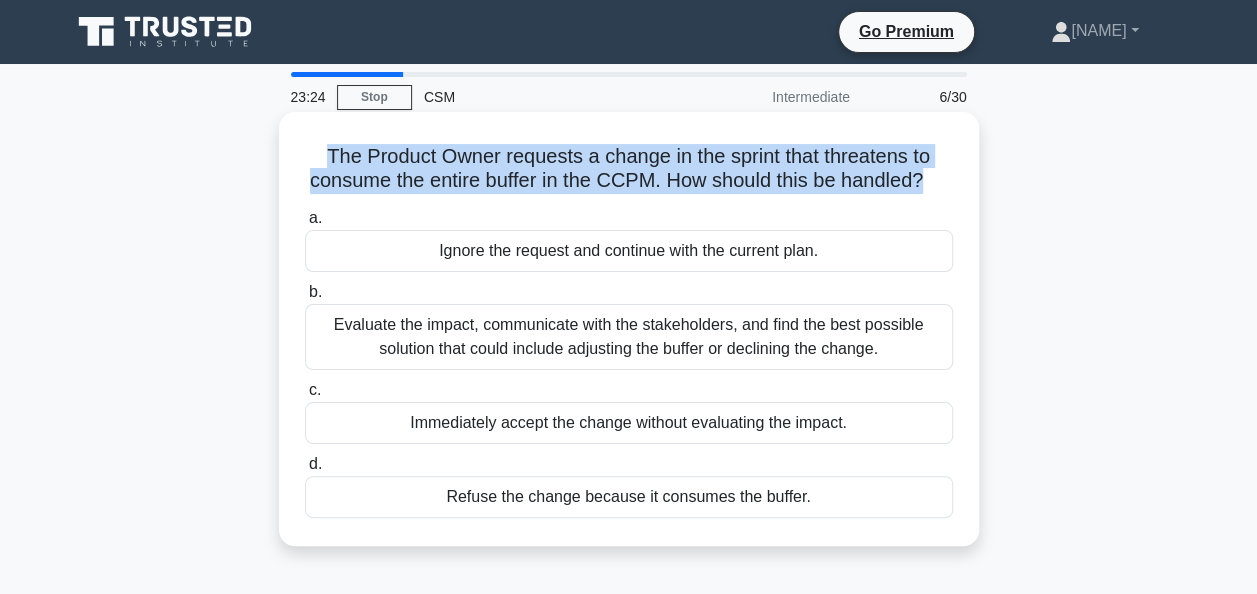 copy on "The Product Owner requests a change in the sprint that threatens to consume the entire buffer in the CCPM. How should this be handled?" 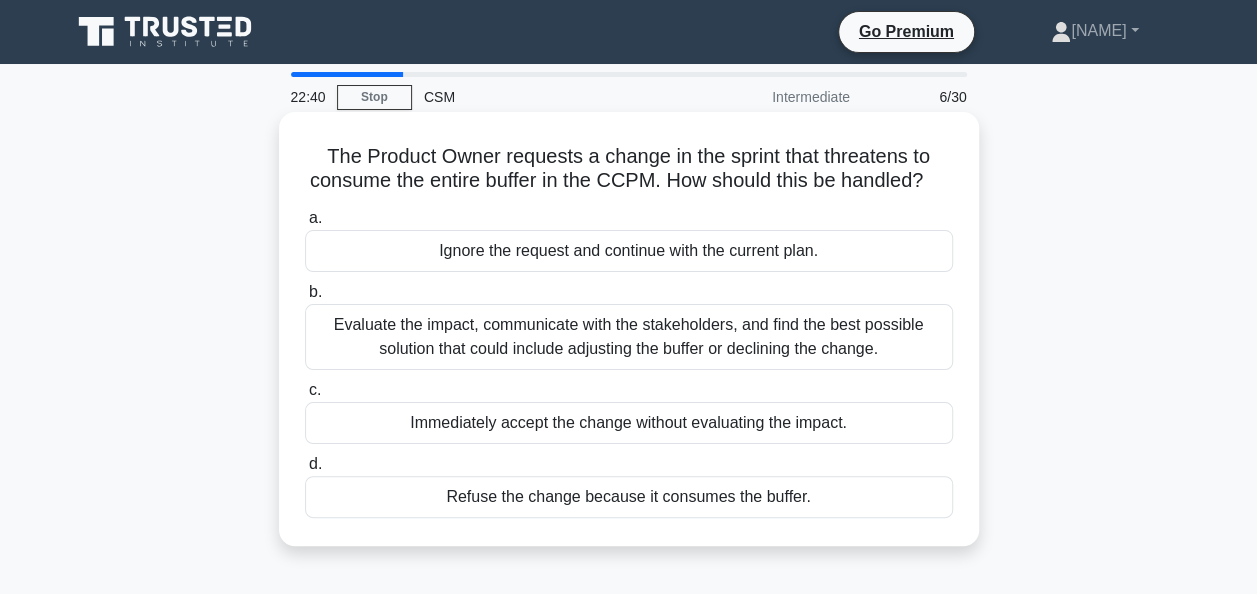 click on "Evaluate the impact, communicate with the stakeholders, and find the best possible solution that could include adjusting the buffer or declining the change." at bounding box center [629, 337] 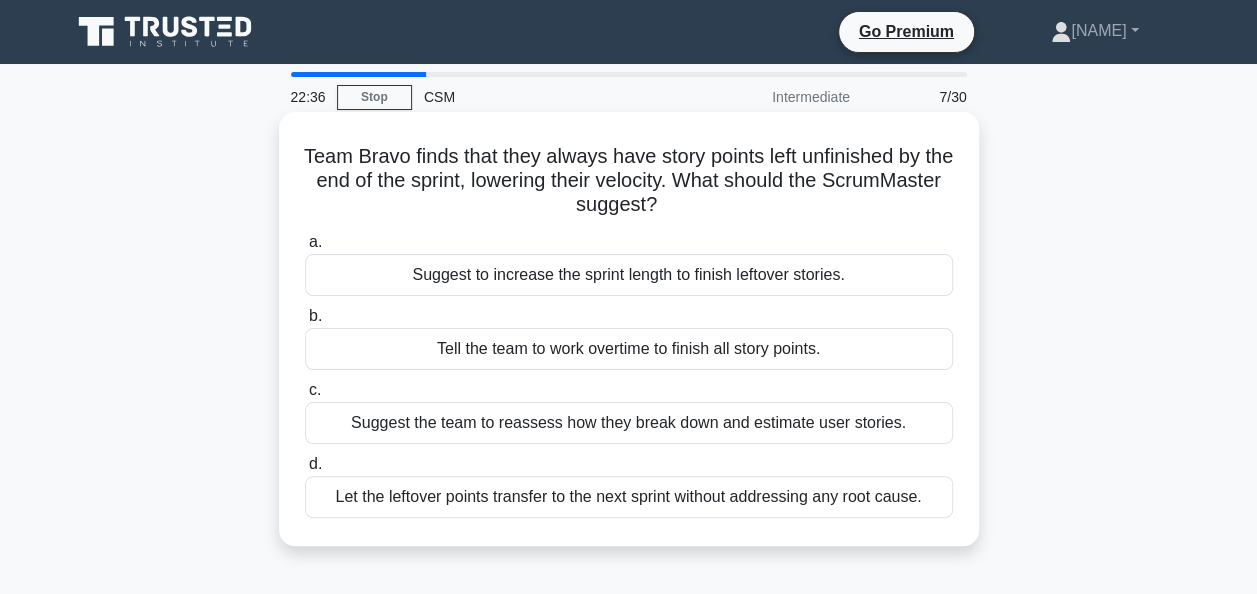 drag, startPoint x: 314, startPoint y: 149, endPoint x: 811, endPoint y: 200, distance: 499.60983 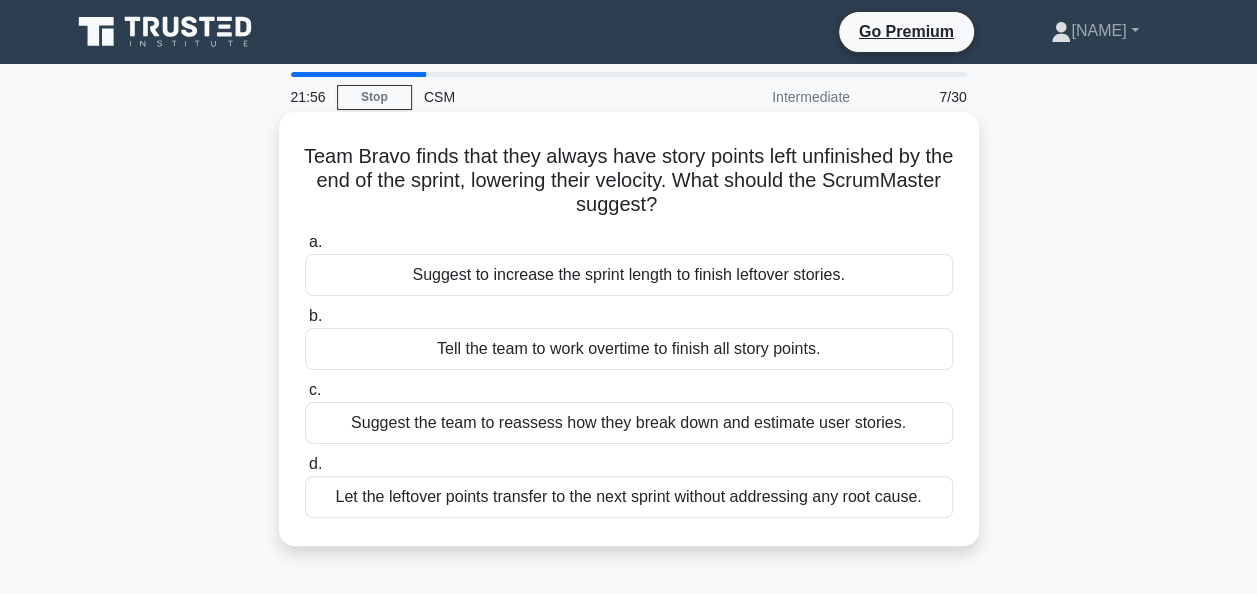 click on "Suggest the team to reassess how they break down and estimate user stories." at bounding box center [629, 423] 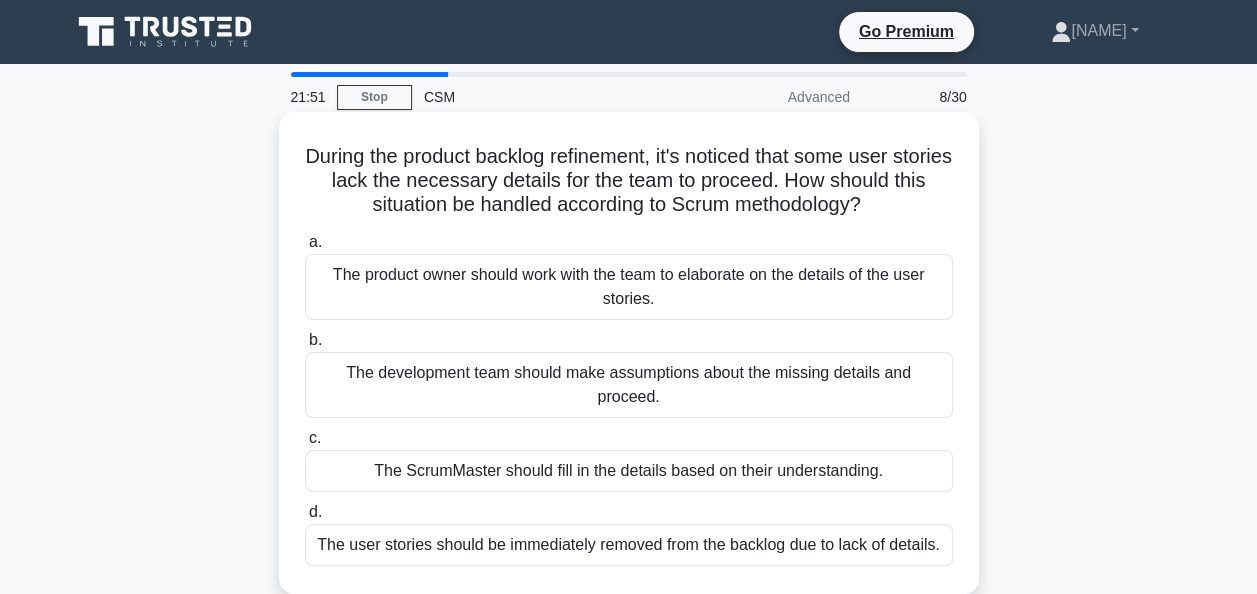 drag, startPoint x: 906, startPoint y: 214, endPoint x: 304, endPoint y: 160, distance: 604.41705 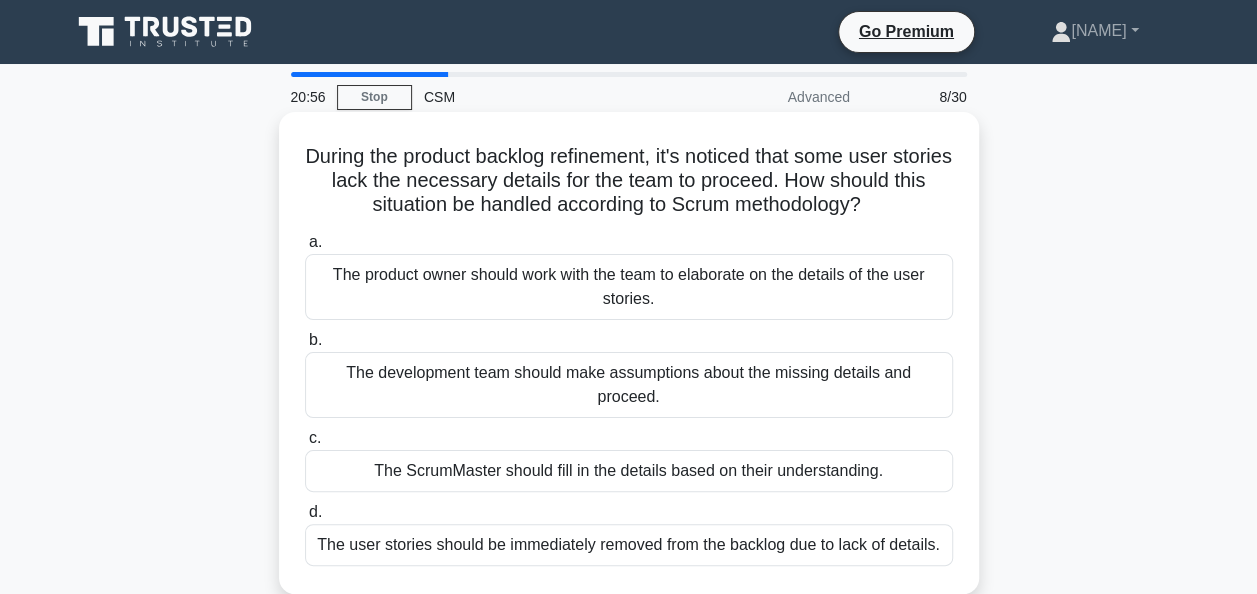 click on "The product owner should work with the team to elaborate on the details of the user stories." at bounding box center [629, 287] 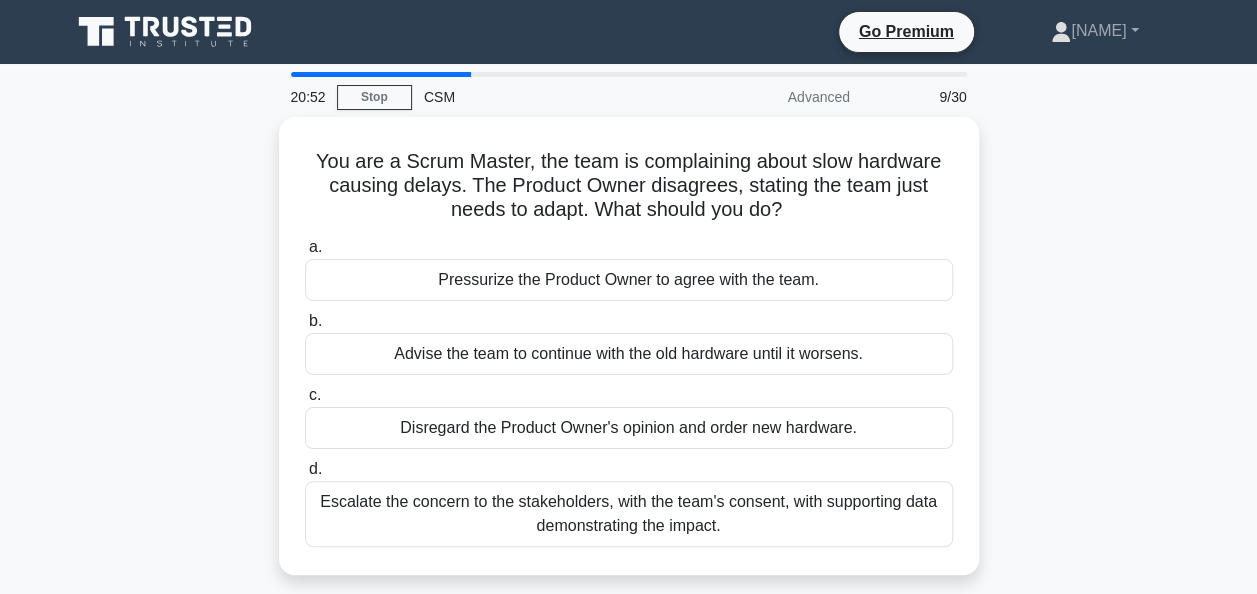 drag, startPoint x: 849, startPoint y: 205, endPoint x: 248, endPoint y: 147, distance: 603.7922 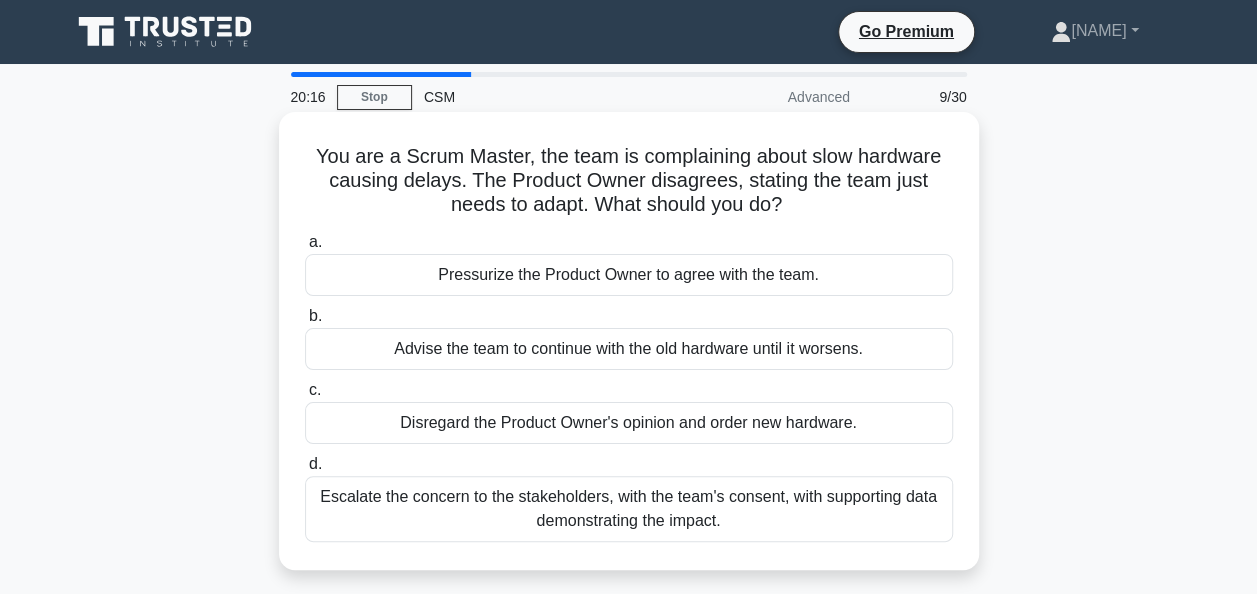 click on "Escalate the concern to the stakeholders, with the team's consent, with supporting data demonstrating the impact." at bounding box center [629, 509] 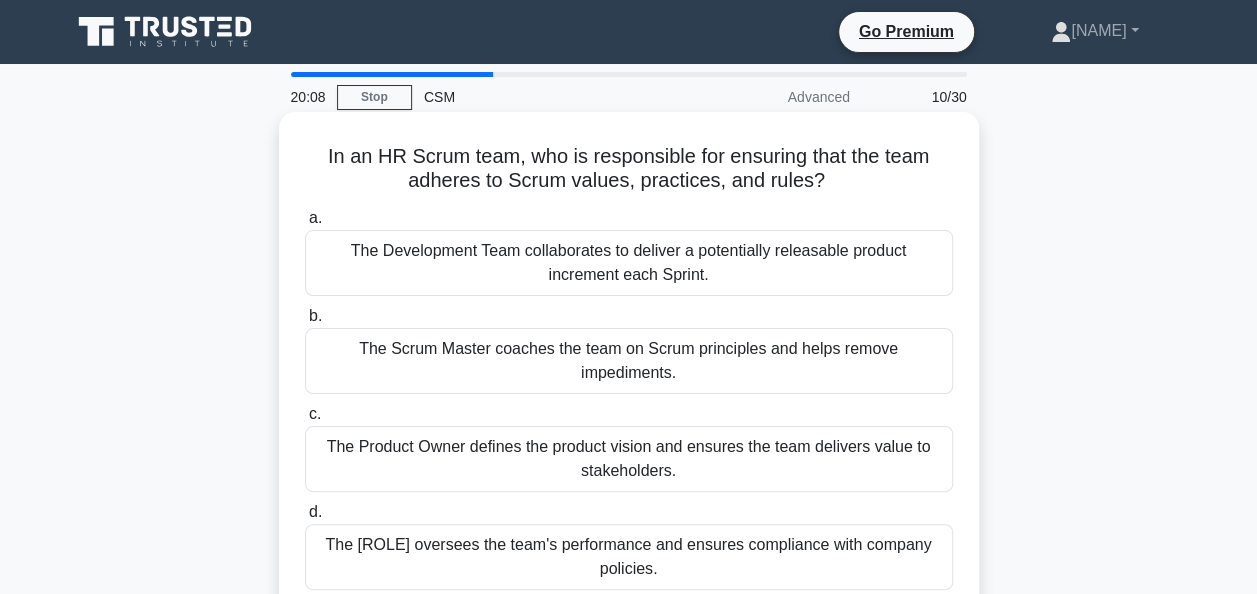 drag, startPoint x: 319, startPoint y: 156, endPoint x: 844, endPoint y: 185, distance: 525.80035 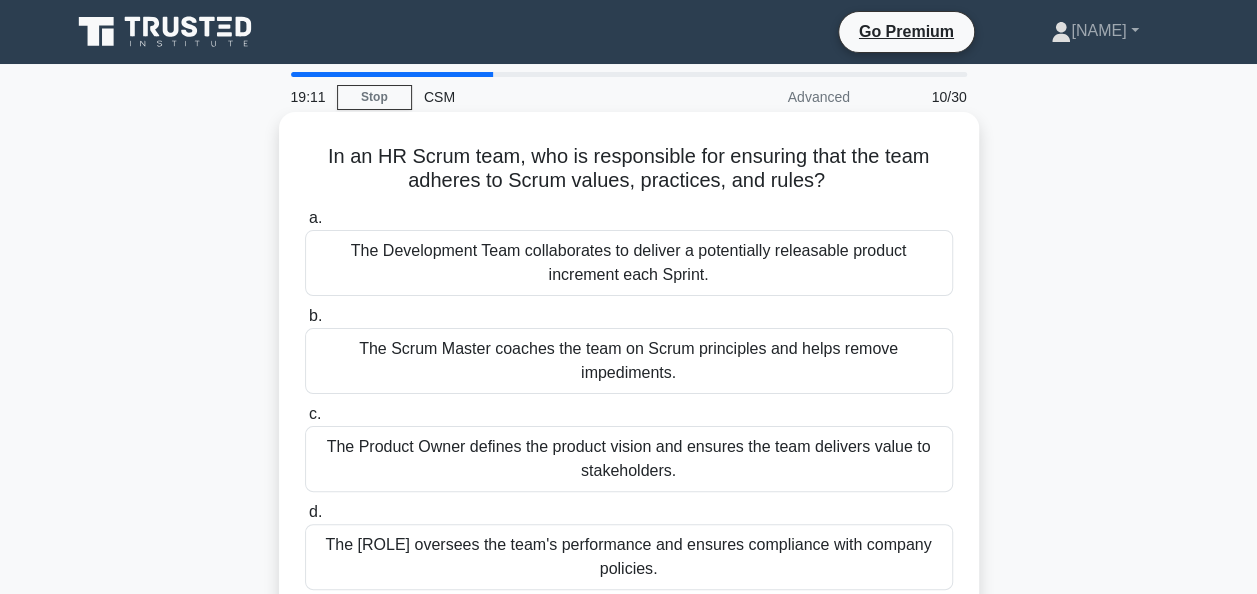 click on "The Scrum Master coaches the team on Scrum principles and helps remove impediments." at bounding box center [629, 361] 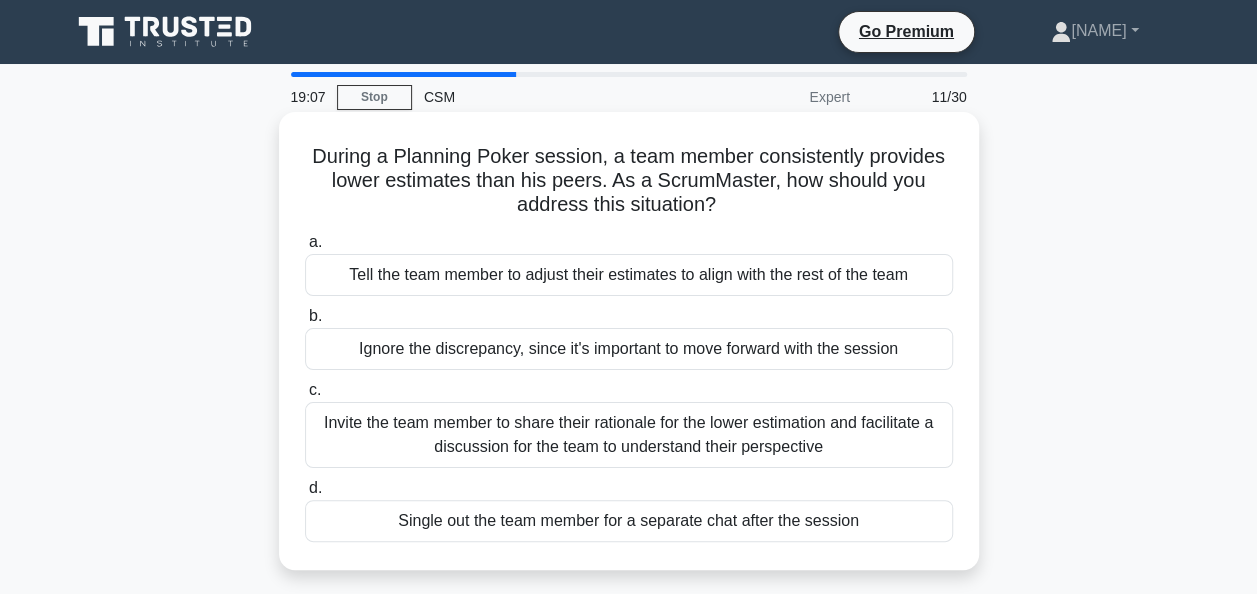 drag, startPoint x: 311, startPoint y: 153, endPoint x: 762, endPoint y: 195, distance: 452.95145 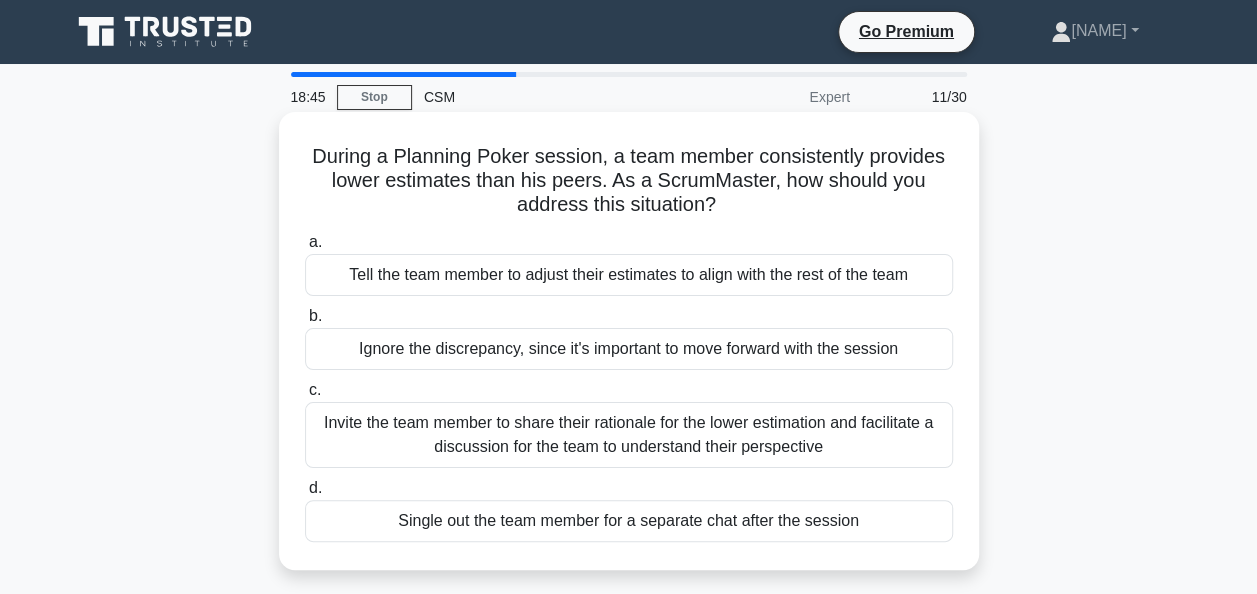 click on "Invite the team member to share their rationale for the lower estimation and facilitate a discussion for the team to understand their perspective" at bounding box center (629, 435) 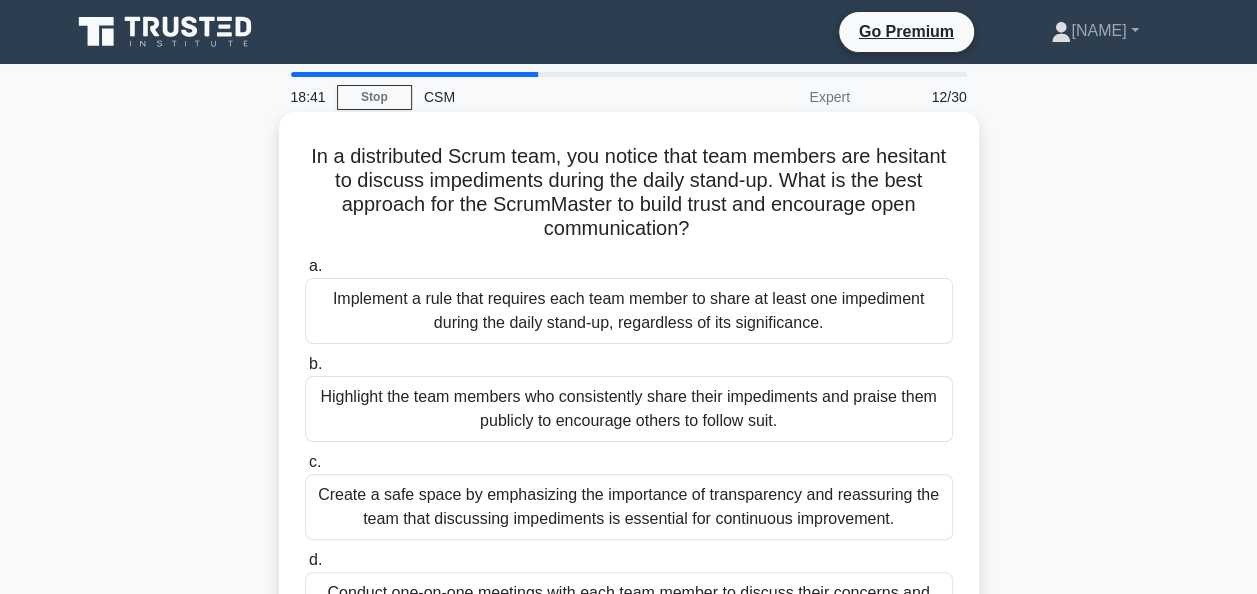 drag, startPoint x: 339, startPoint y: 156, endPoint x: 752, endPoint y: 236, distance: 420.67685 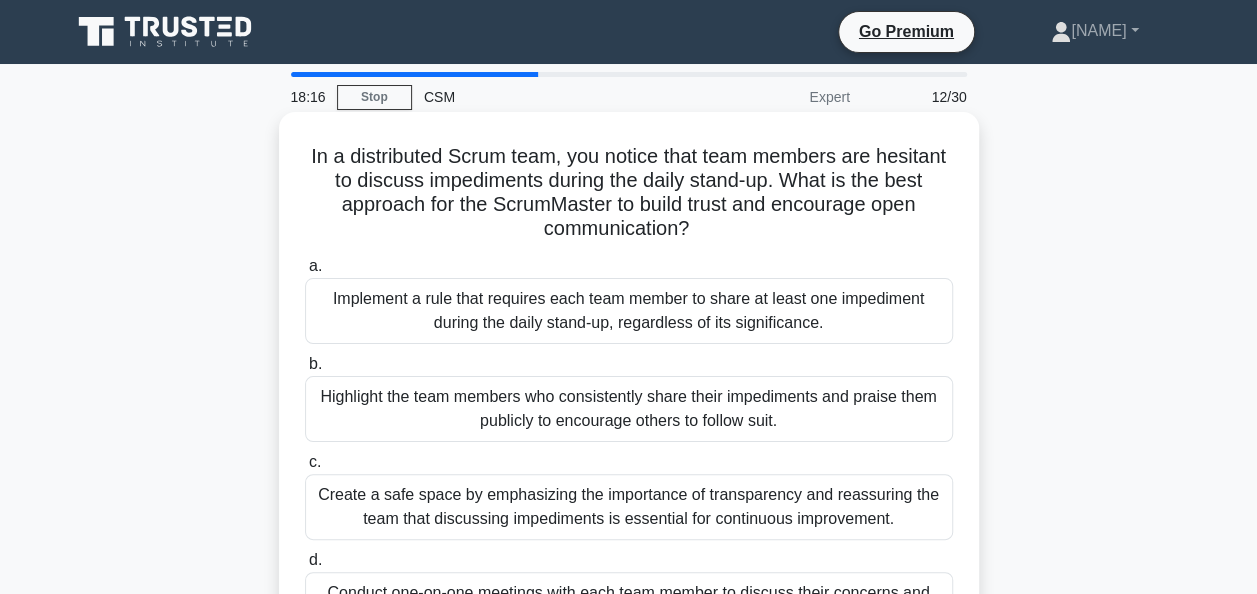 scroll, scrollTop: 100, scrollLeft: 0, axis: vertical 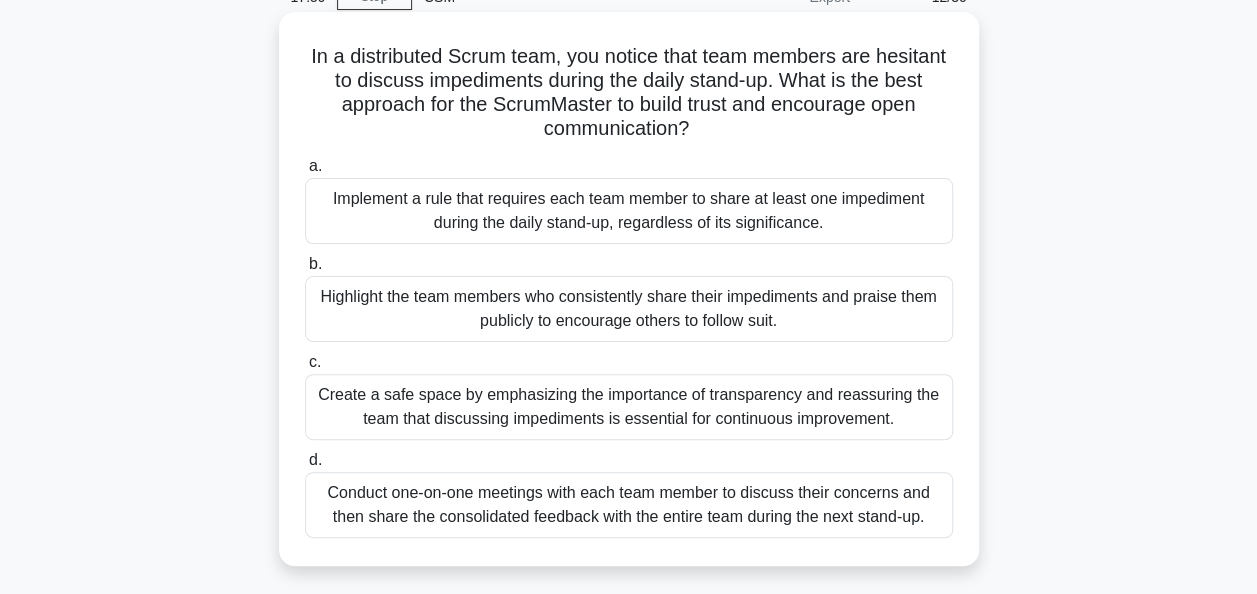 click on "Create a safe space by emphasizing the importance of transparency and reassuring the team that discussing impediments is essential for continuous improvement." at bounding box center (629, 407) 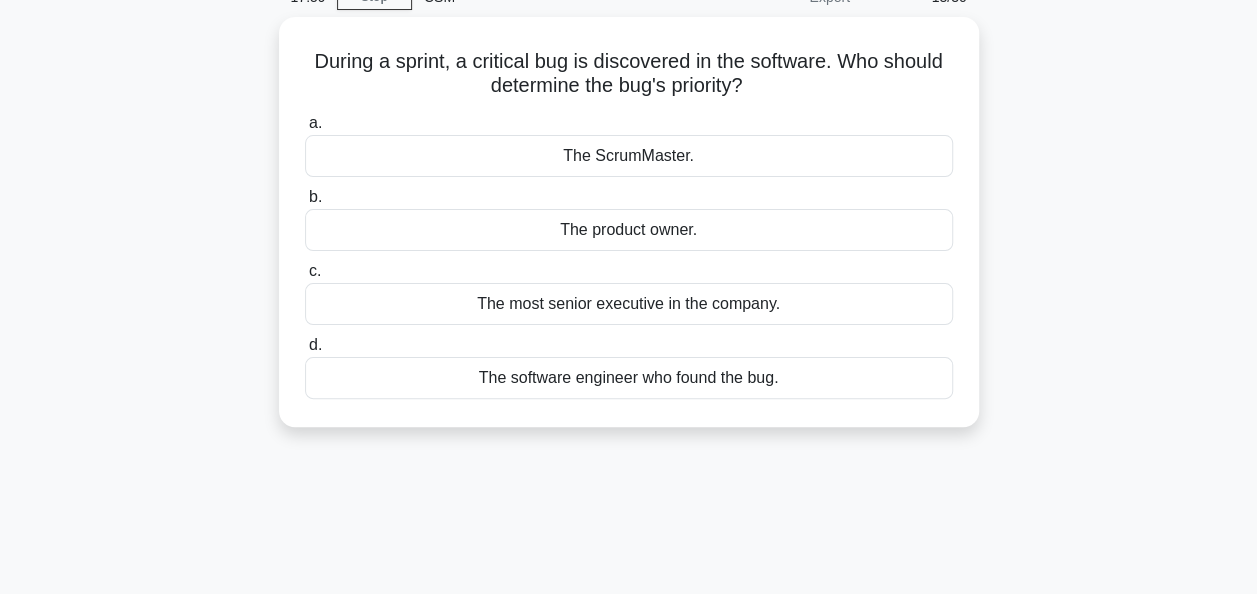 scroll, scrollTop: 0, scrollLeft: 0, axis: both 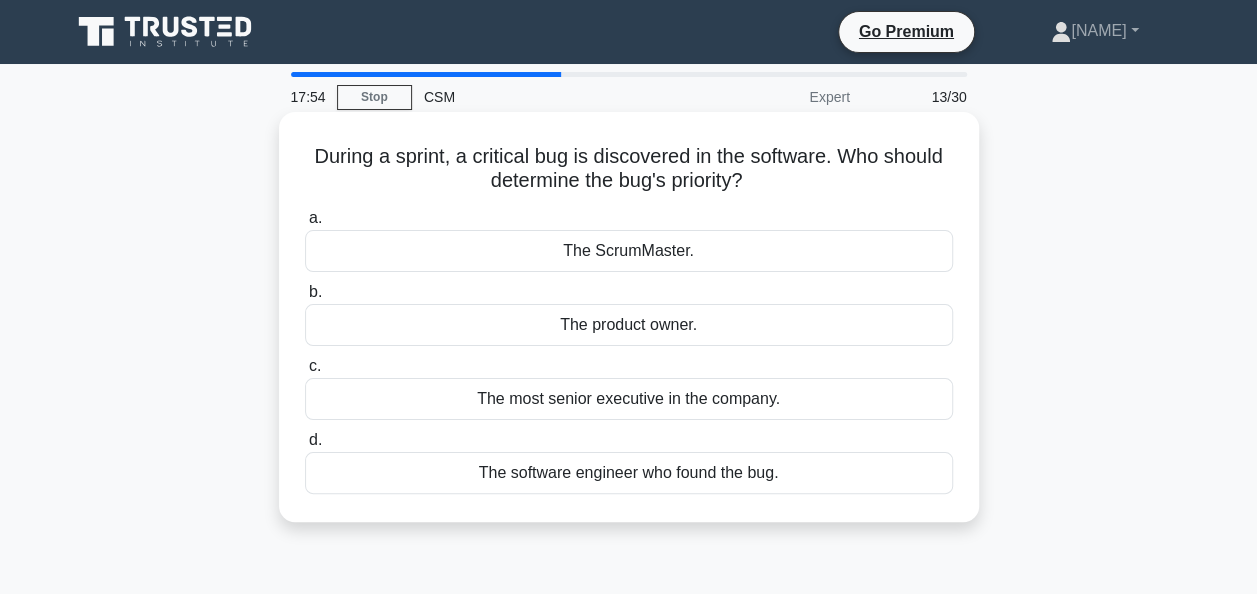 click on "During a sprint, a critical bug is discovered in the software. Who should determine the bug's priority?" at bounding box center [629, 169] 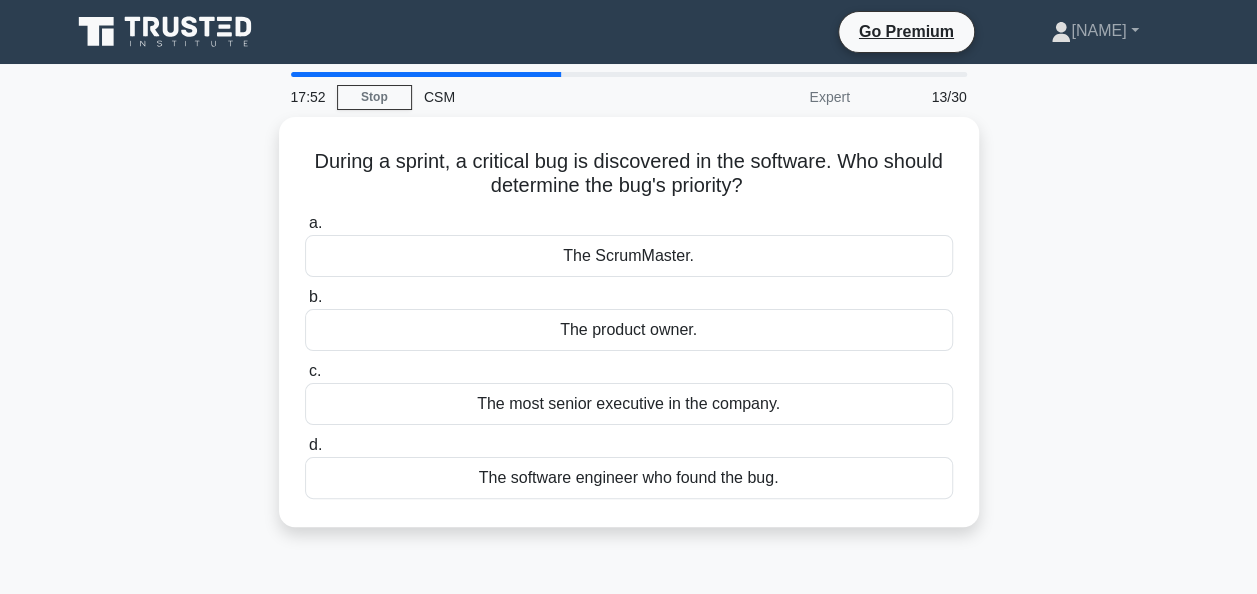 drag, startPoint x: 762, startPoint y: 178, endPoint x: 137, endPoint y: 123, distance: 627.41534 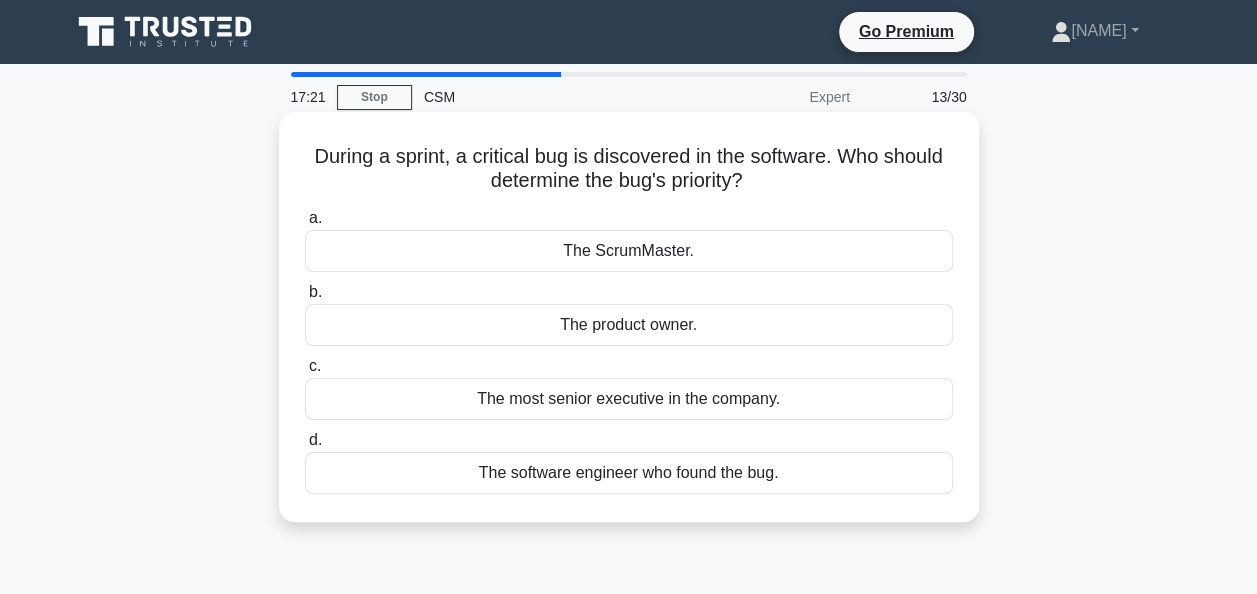 click on "The product owner." at bounding box center (629, 325) 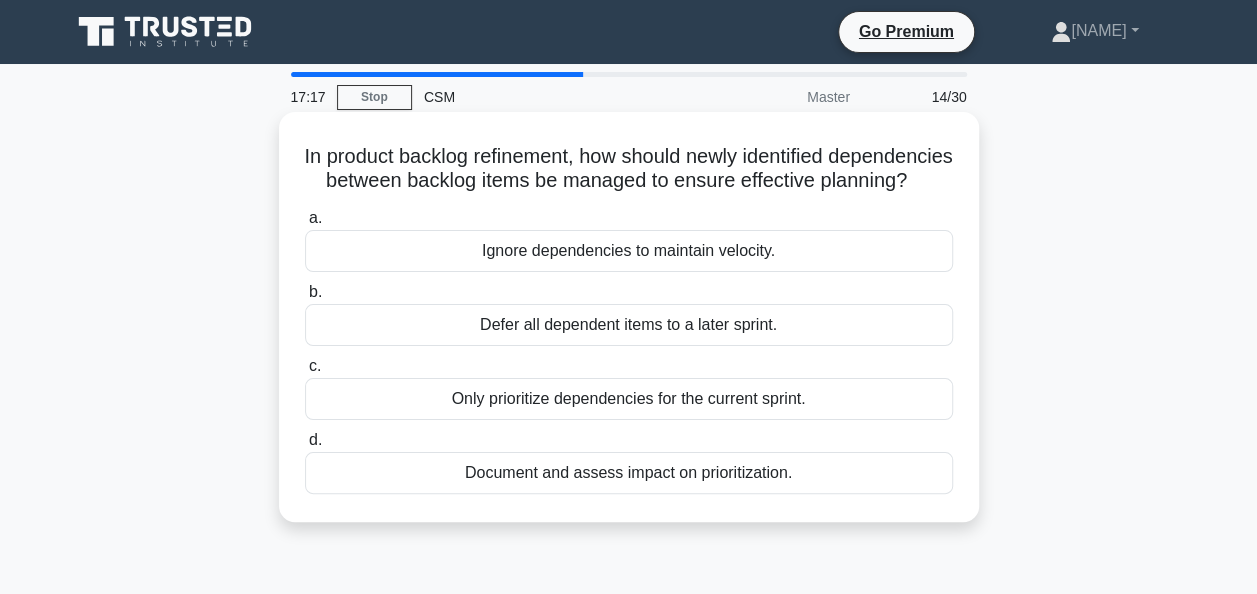 drag, startPoint x: 349, startPoint y: 158, endPoint x: 700, endPoint y: 205, distance: 354.13275 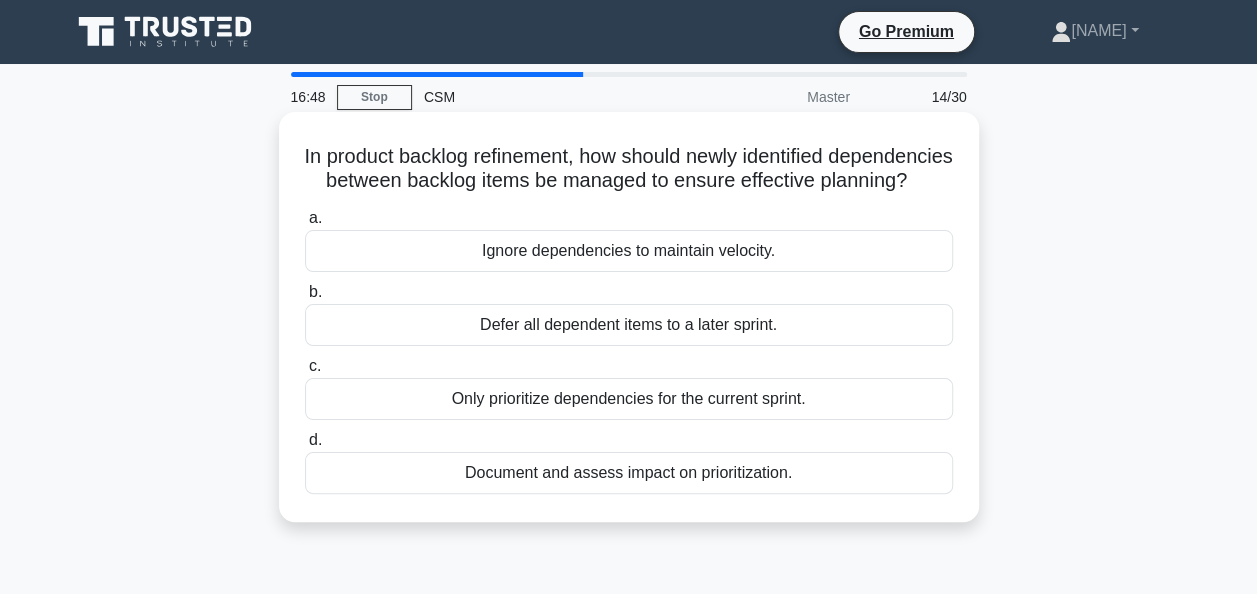 click on "Document and assess impact on prioritization." at bounding box center (629, 473) 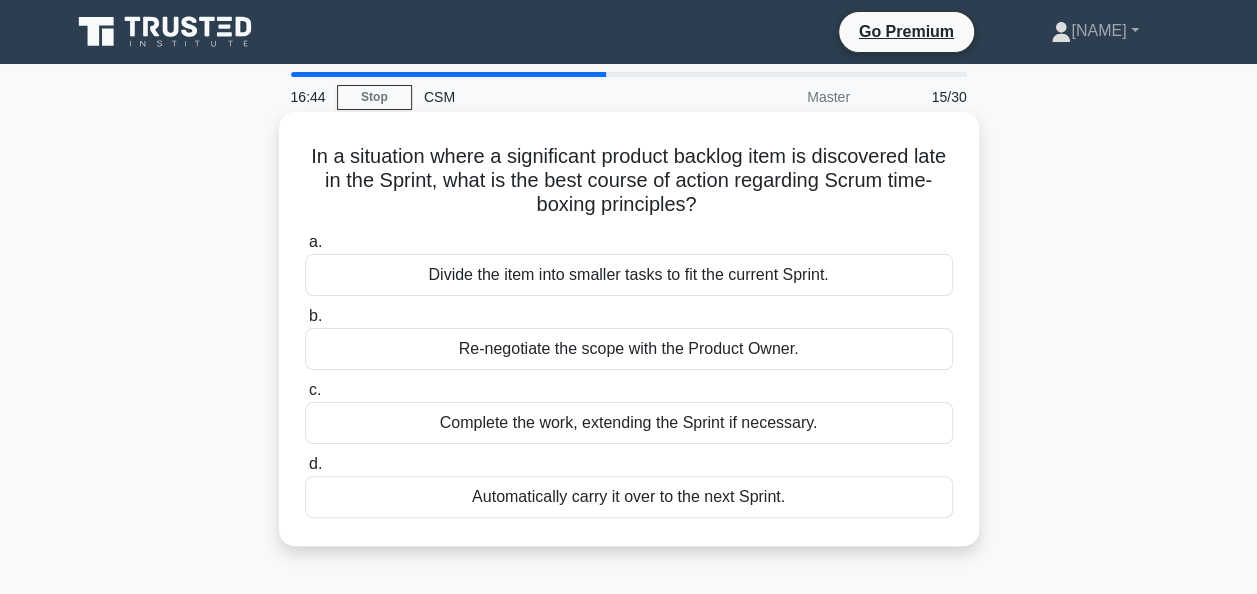 drag, startPoint x: 302, startPoint y: 152, endPoint x: 724, endPoint y: 216, distance: 426.8255 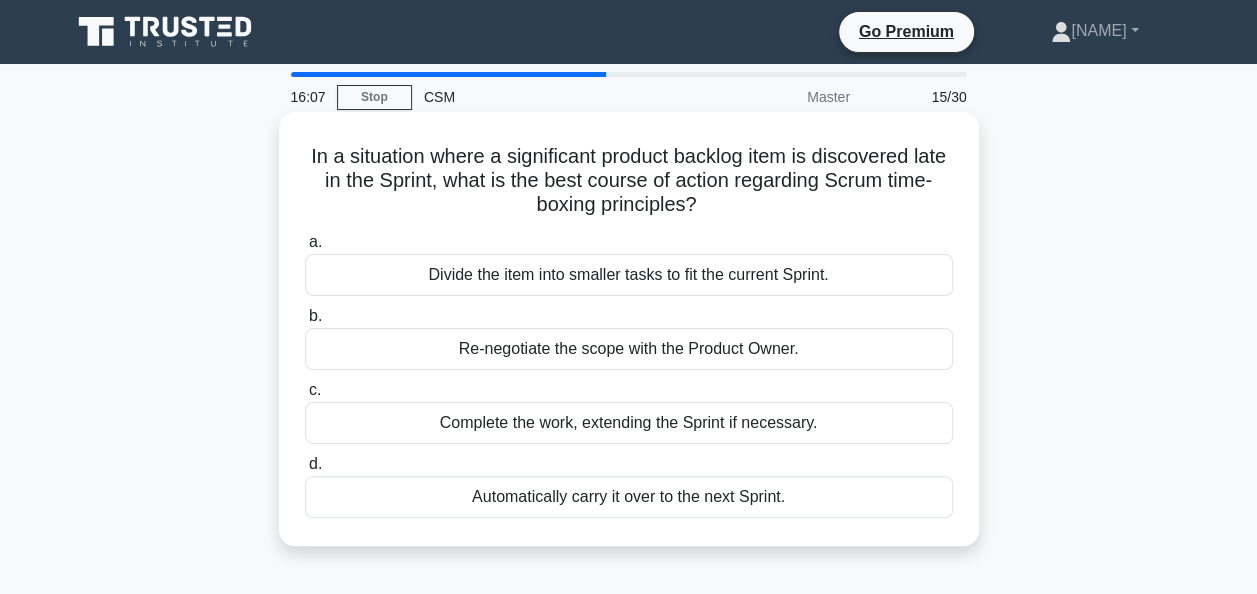 click on "Re-negotiate the scope with the Product Owner." at bounding box center (629, 349) 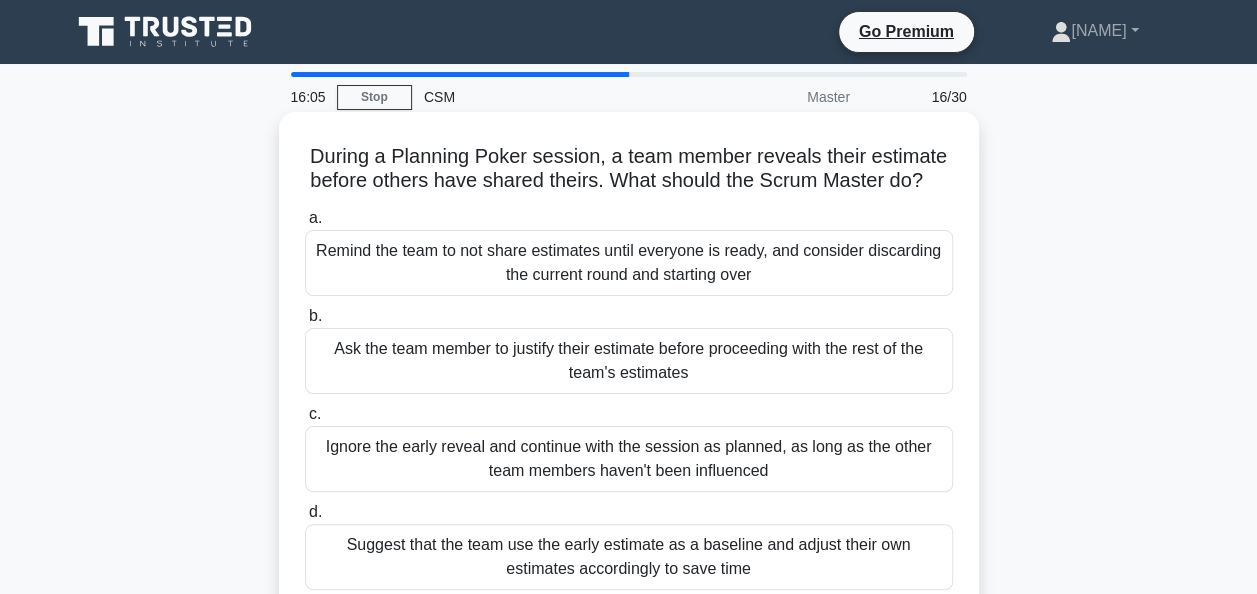 click on "During a Planning Poker session, a team member reveals their estimate before others have shared theirs. What should the Scrum Master do?
.spinner_0XTQ{transform-origin:center;animation:spinner_y6GP .75s linear infinite}@keyframes spinner_y6GP{100%{transform:rotate(360deg)}}
a.
Remind the team to not share estimates until everyone is ready, and consider discarding the current round and starting over
b. c." at bounding box center [629, 365] 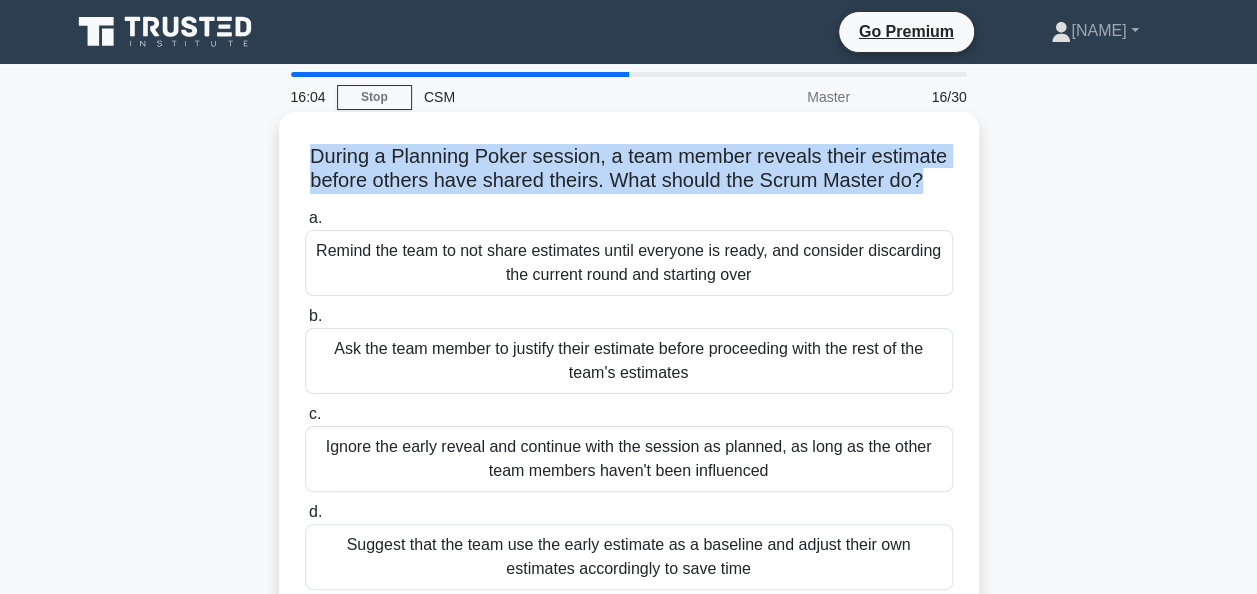 drag, startPoint x: 962, startPoint y: 198, endPoint x: 319, endPoint y: 157, distance: 644.30585 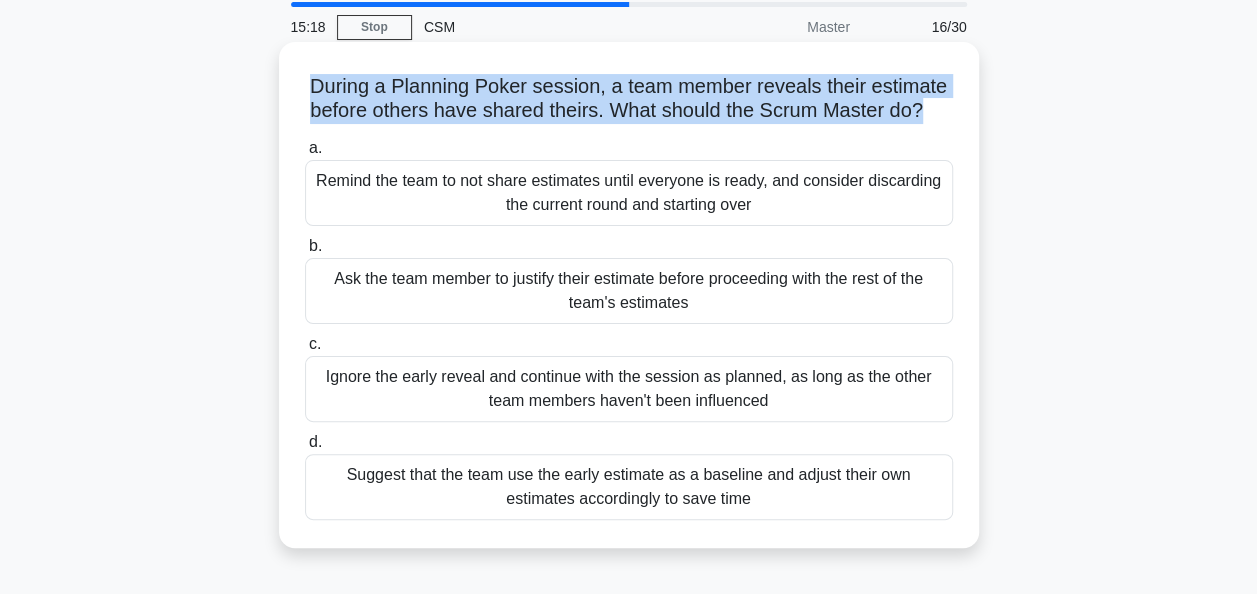 scroll, scrollTop: 100, scrollLeft: 0, axis: vertical 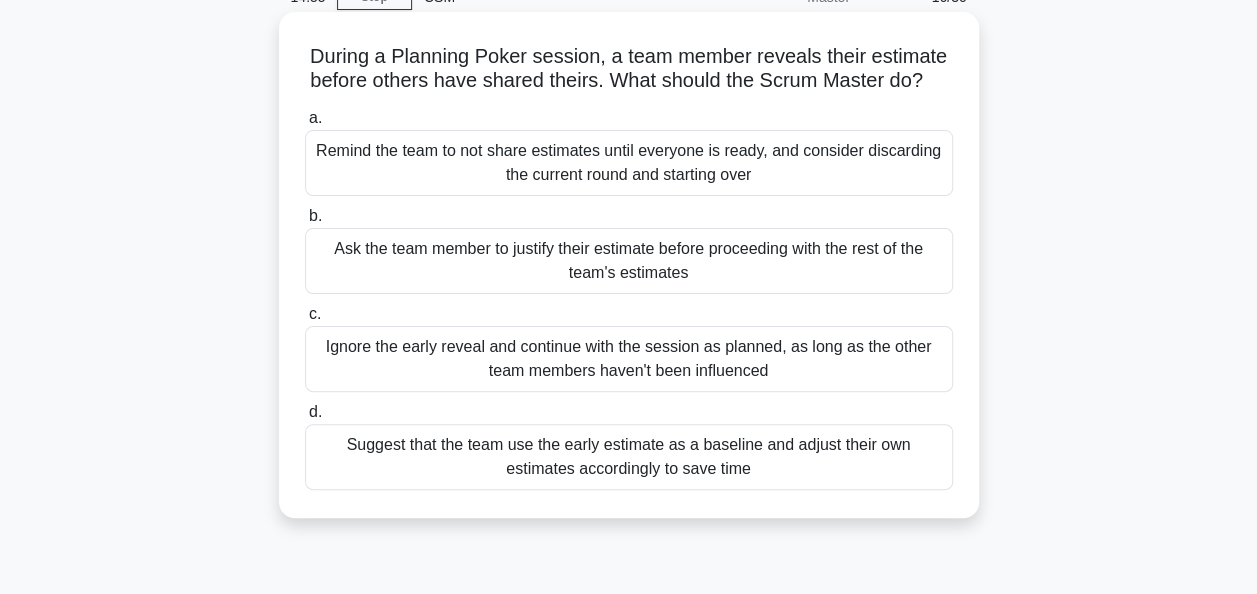 click on "Ask the team member to justify their estimate before proceeding with the rest of the team's estimates" at bounding box center (629, 261) 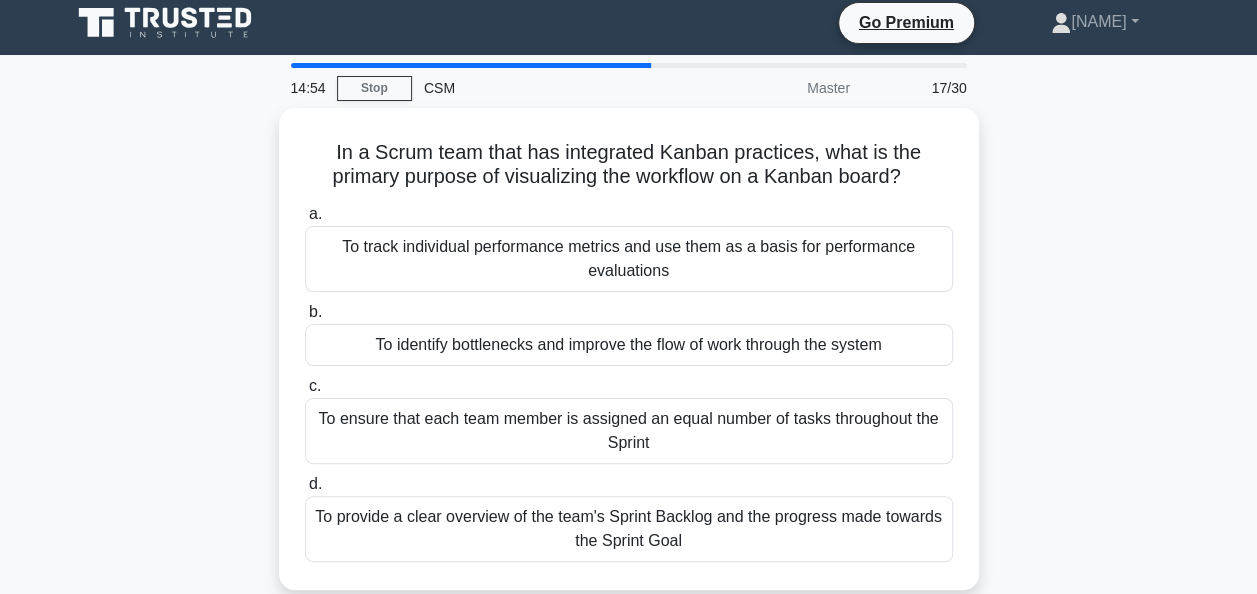 scroll, scrollTop: 0, scrollLeft: 0, axis: both 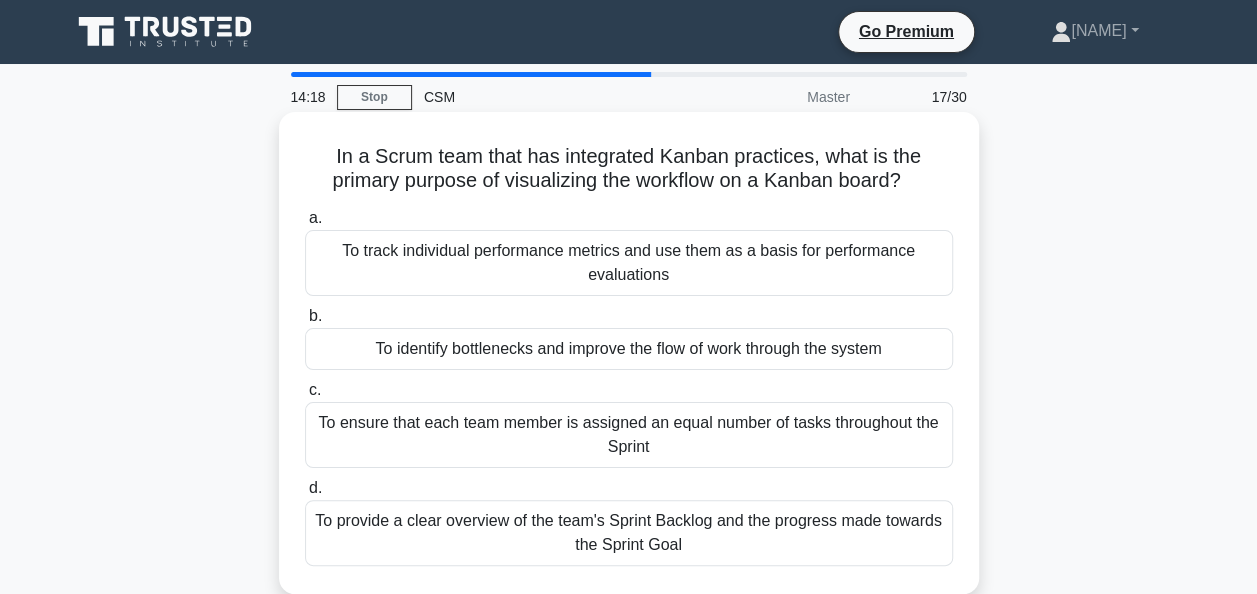 drag, startPoint x: 317, startPoint y: 152, endPoint x: 912, endPoint y: 194, distance: 596.4805 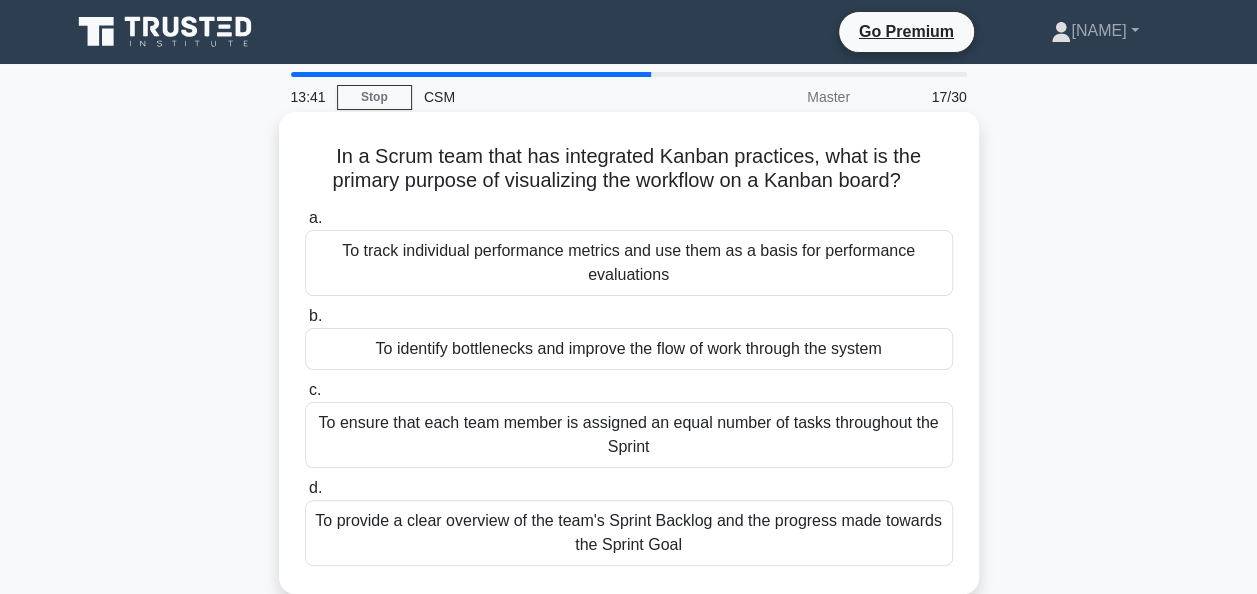 scroll, scrollTop: 100, scrollLeft: 0, axis: vertical 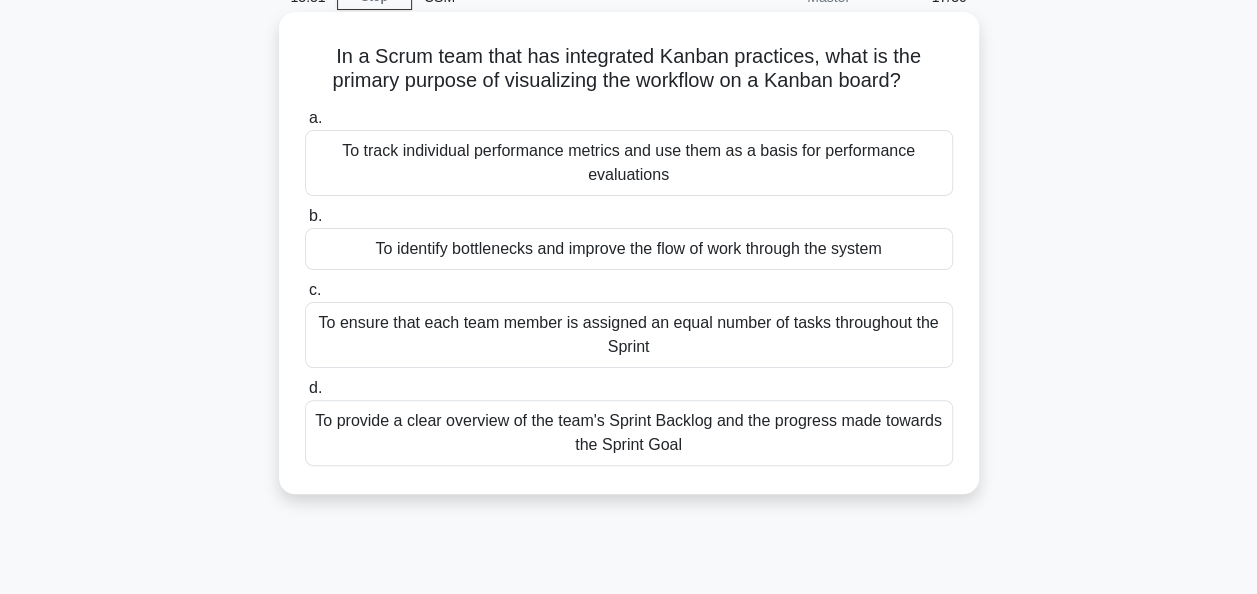 click on "To provide a clear overview of the team's Sprint Backlog and the progress made towards the Sprint Goal" at bounding box center [629, 433] 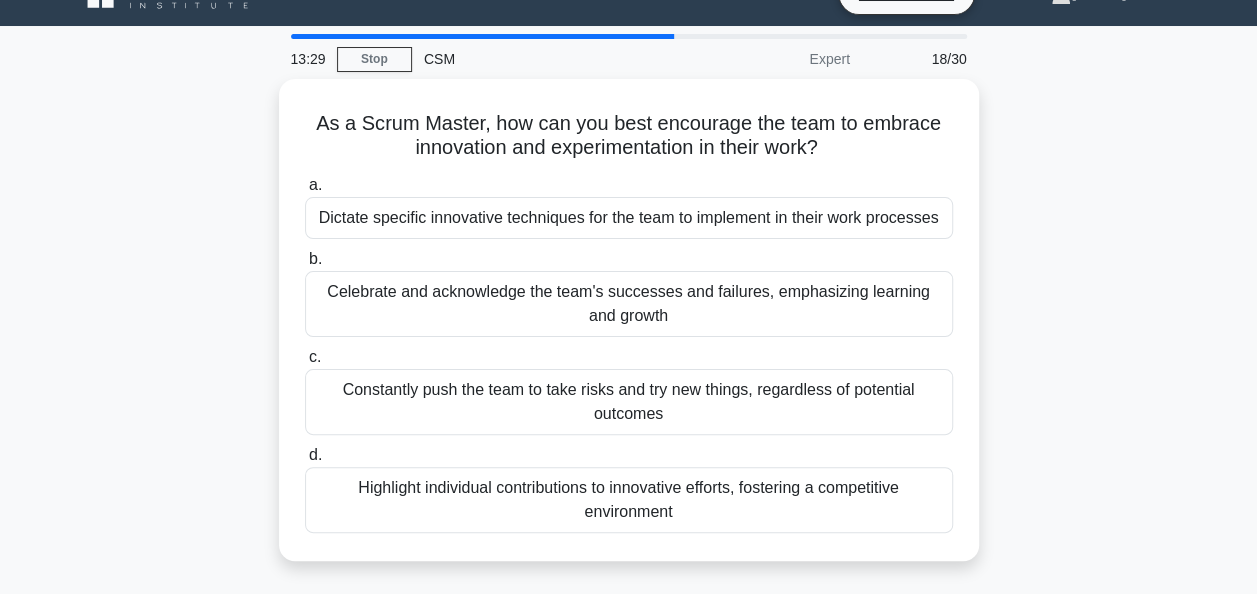 scroll, scrollTop: 0, scrollLeft: 0, axis: both 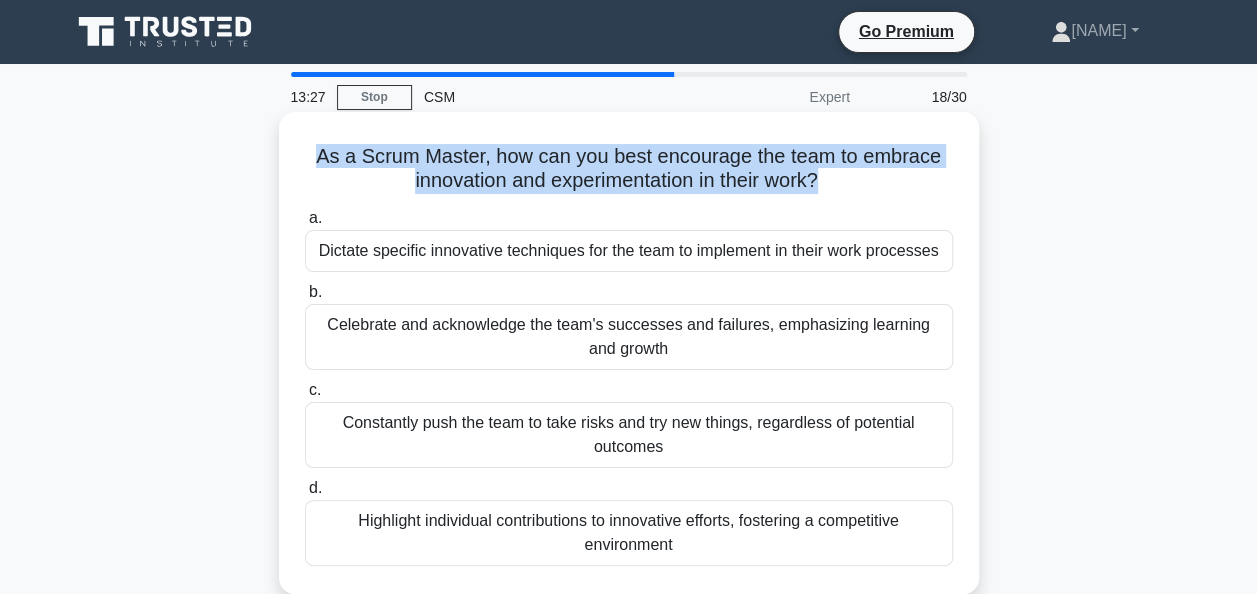 drag, startPoint x: 307, startPoint y: 158, endPoint x: 821, endPoint y: 197, distance: 515.4775 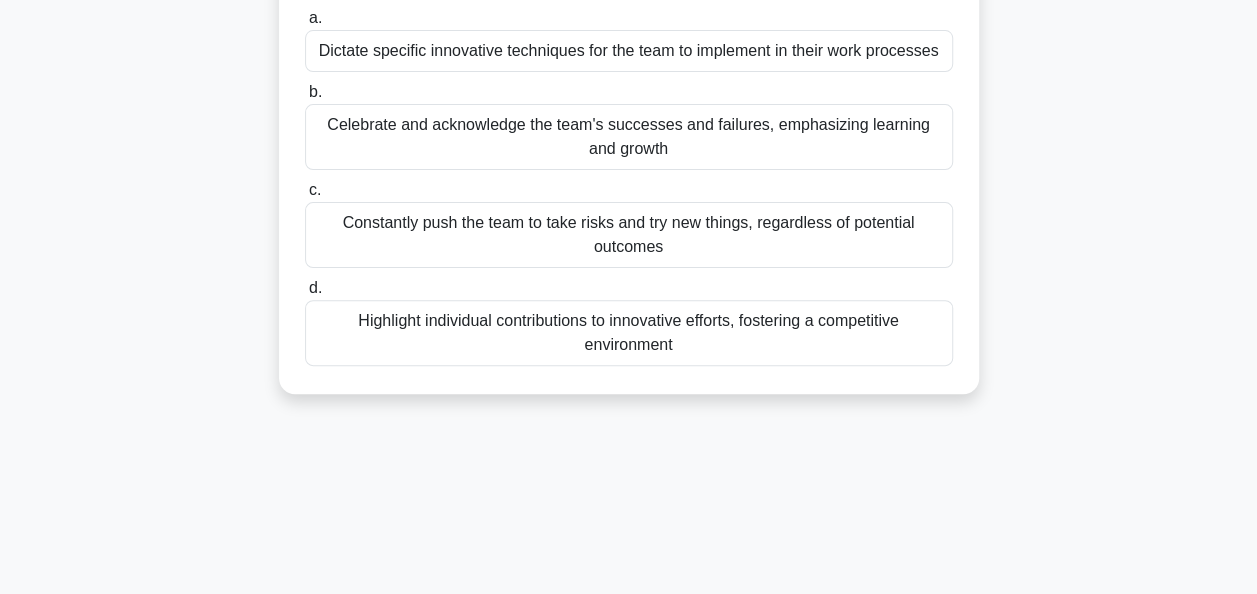 scroll, scrollTop: 100, scrollLeft: 0, axis: vertical 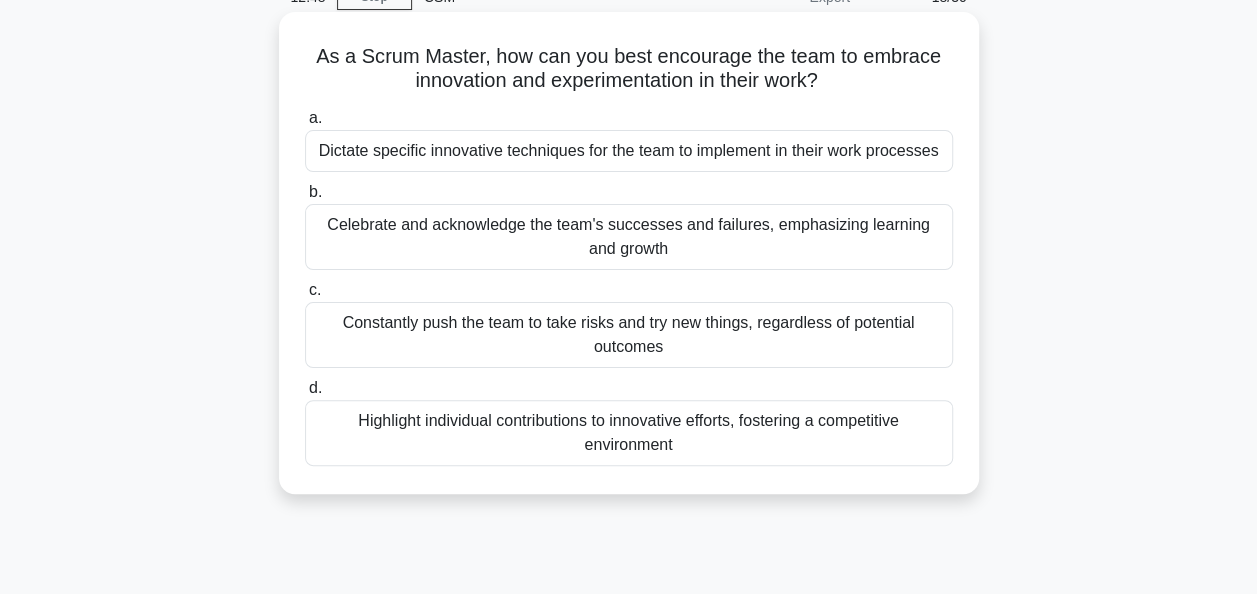click on "Celebrate and acknowledge the team's successes and failures, emphasizing learning and growth" at bounding box center (629, 237) 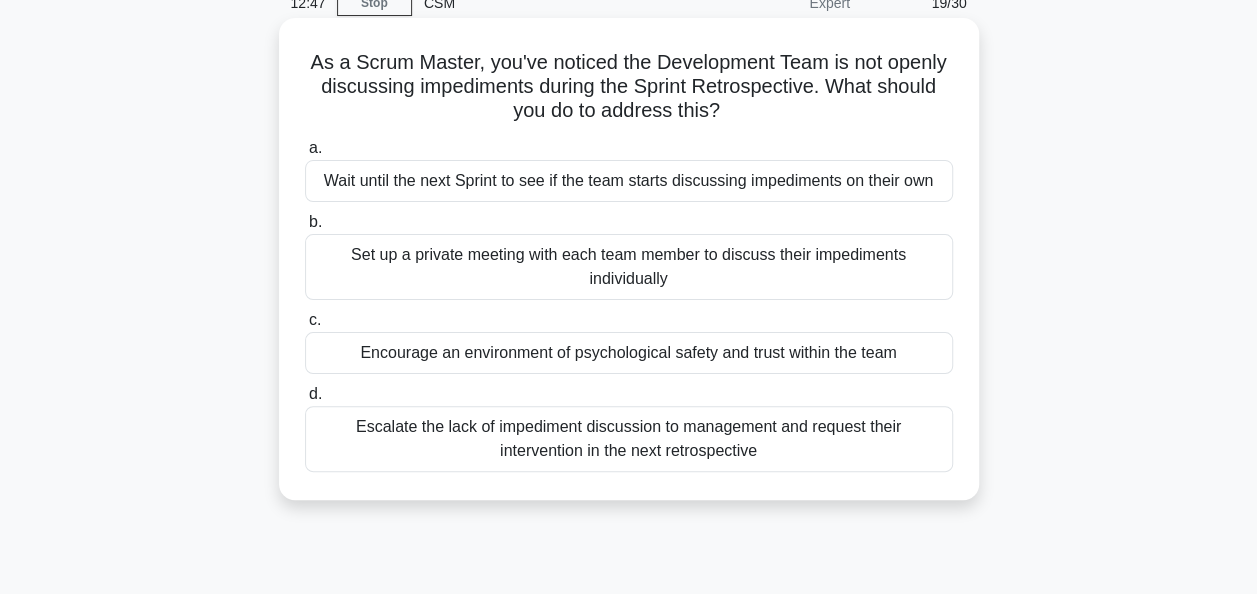 scroll, scrollTop: 0, scrollLeft: 0, axis: both 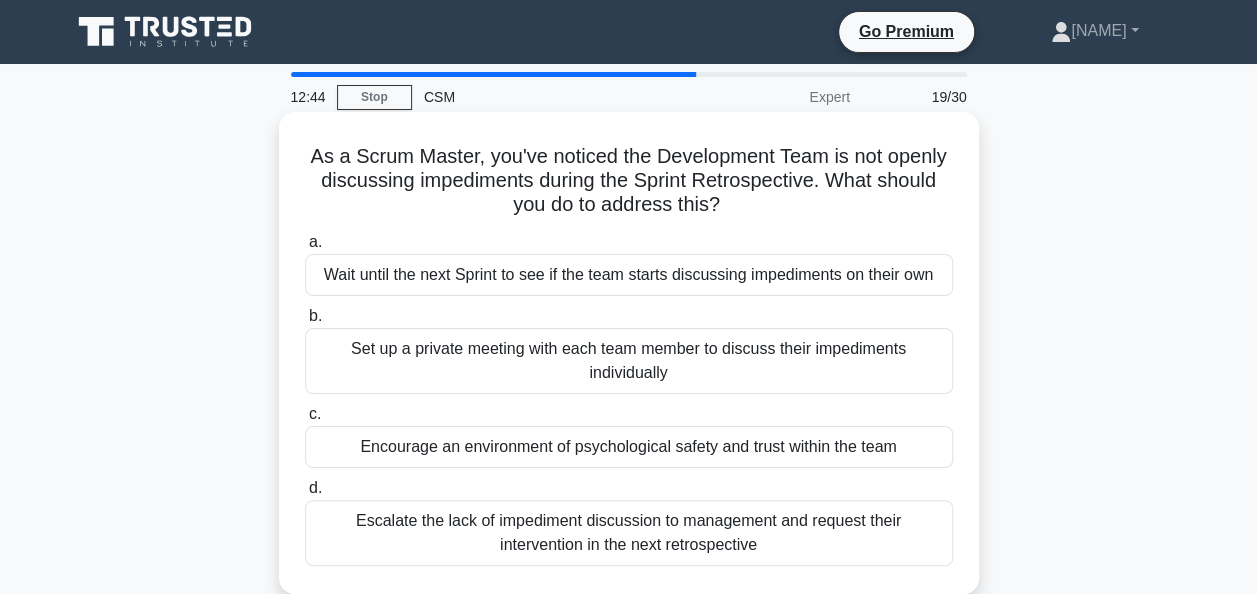drag, startPoint x: 310, startPoint y: 159, endPoint x: 725, endPoint y: 215, distance: 418.76126 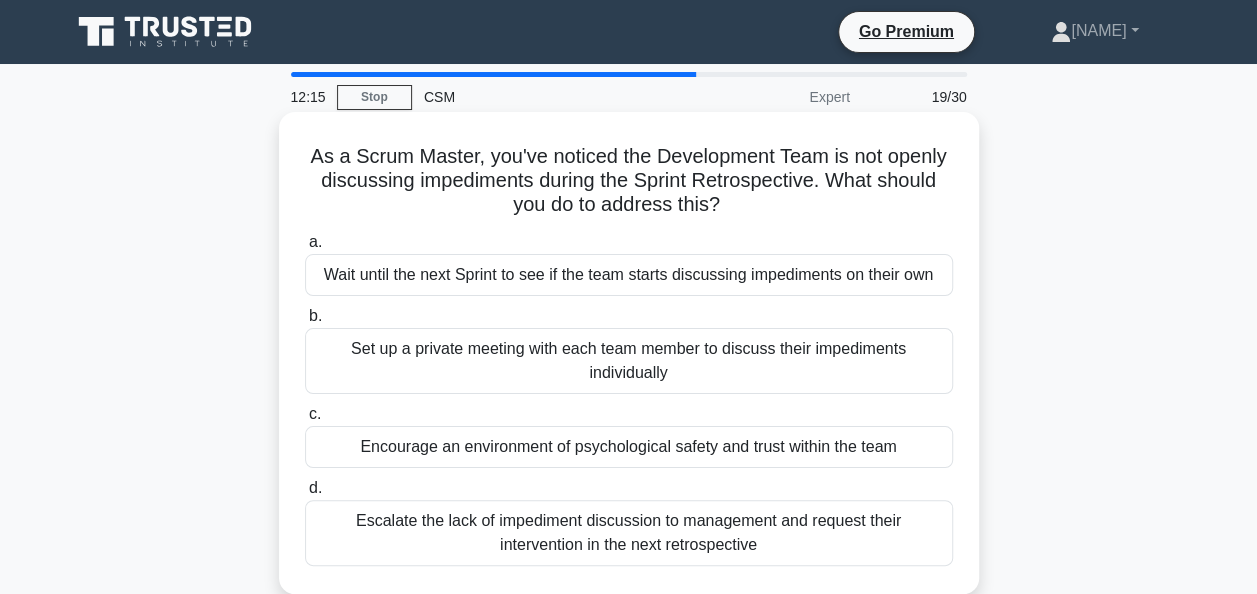 scroll, scrollTop: 100, scrollLeft: 0, axis: vertical 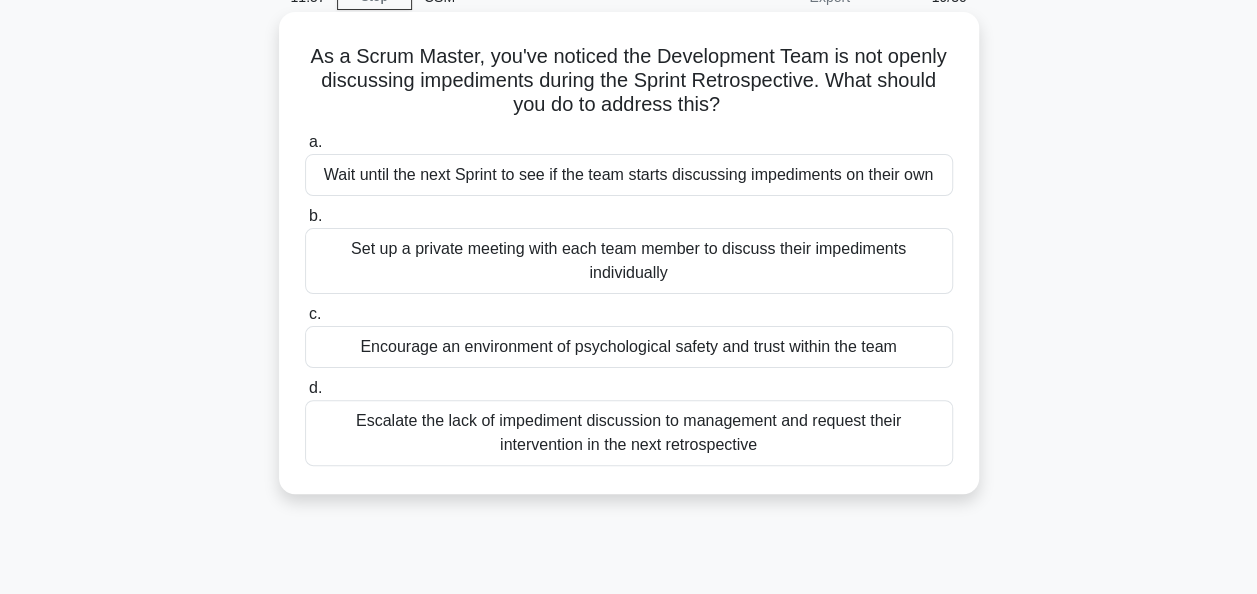 click on "Encourage an environment of psychological safety and trust within the team" at bounding box center [629, 347] 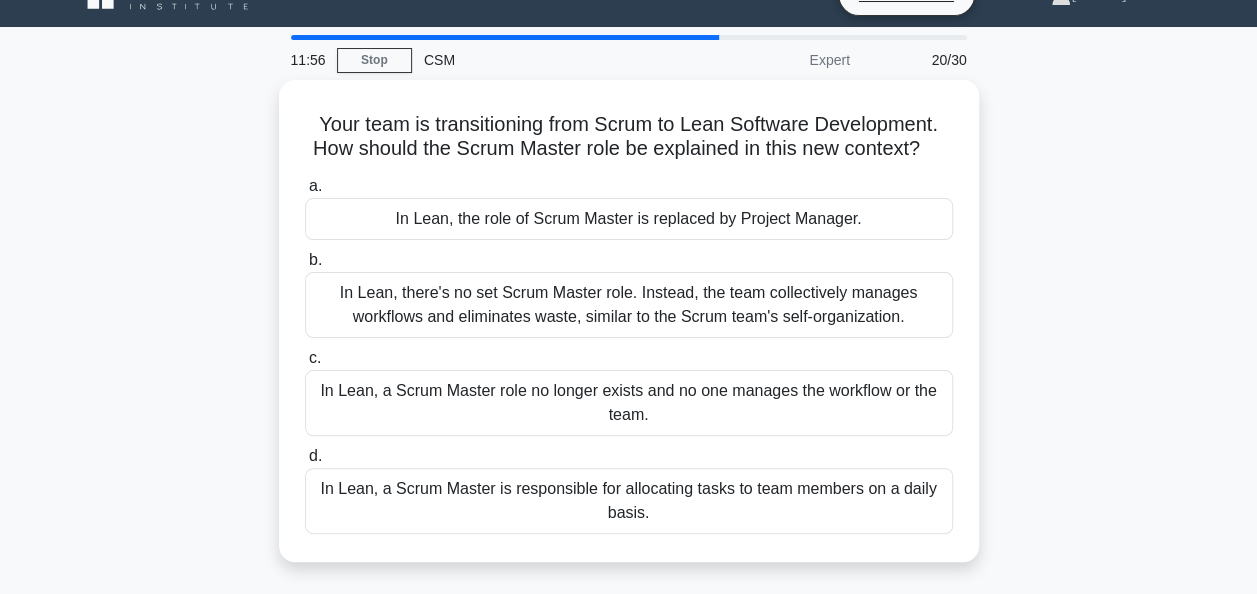 scroll, scrollTop: 0, scrollLeft: 0, axis: both 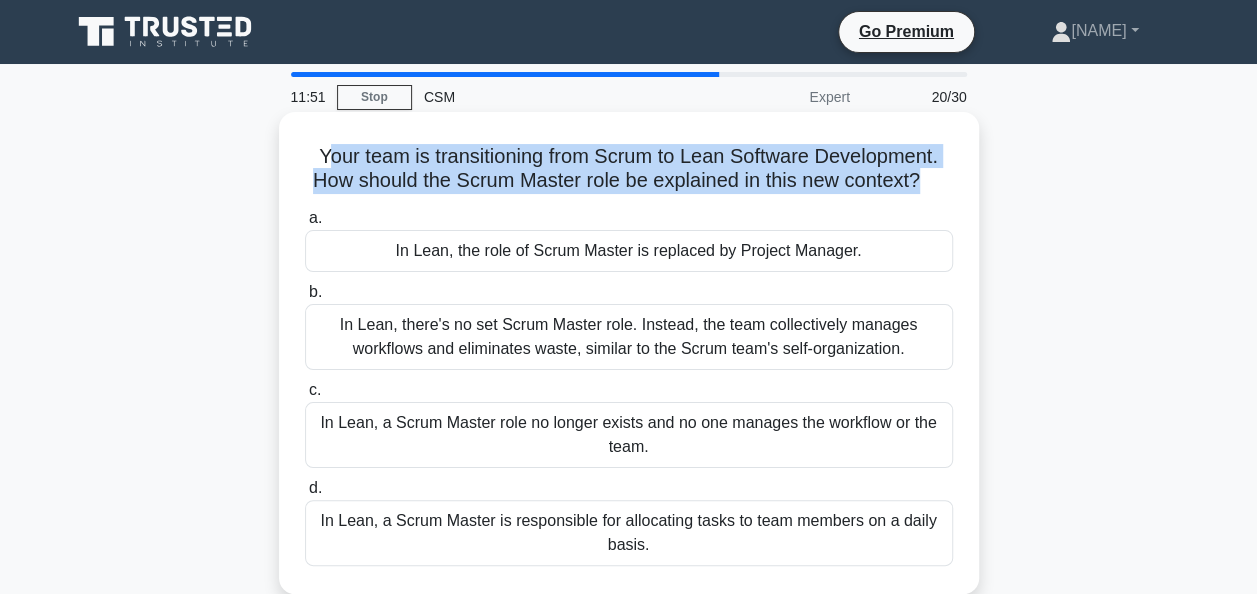 drag, startPoint x: 325, startPoint y: 156, endPoint x: 924, endPoint y: 193, distance: 600.14166 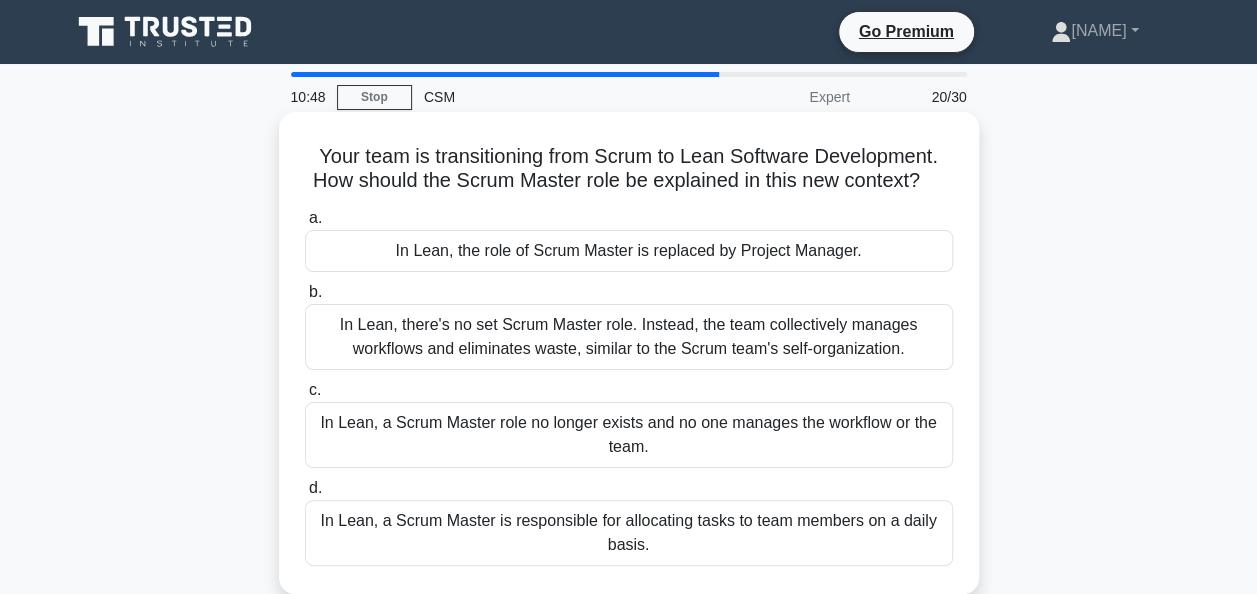 click on "In Lean, there's no set Scrum Master role. Instead, the team collectively manages workflows and eliminates waste, similar to the Scrum team's self-organization." at bounding box center [629, 337] 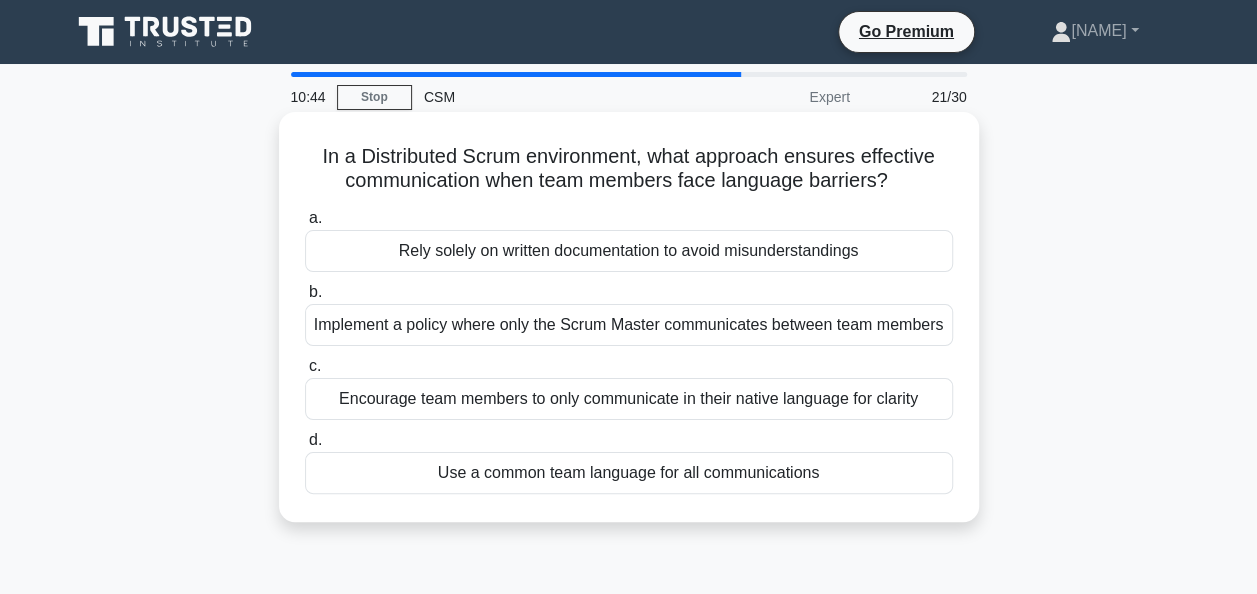 drag, startPoint x: 914, startPoint y: 182, endPoint x: 427, endPoint y: 142, distance: 488.63995 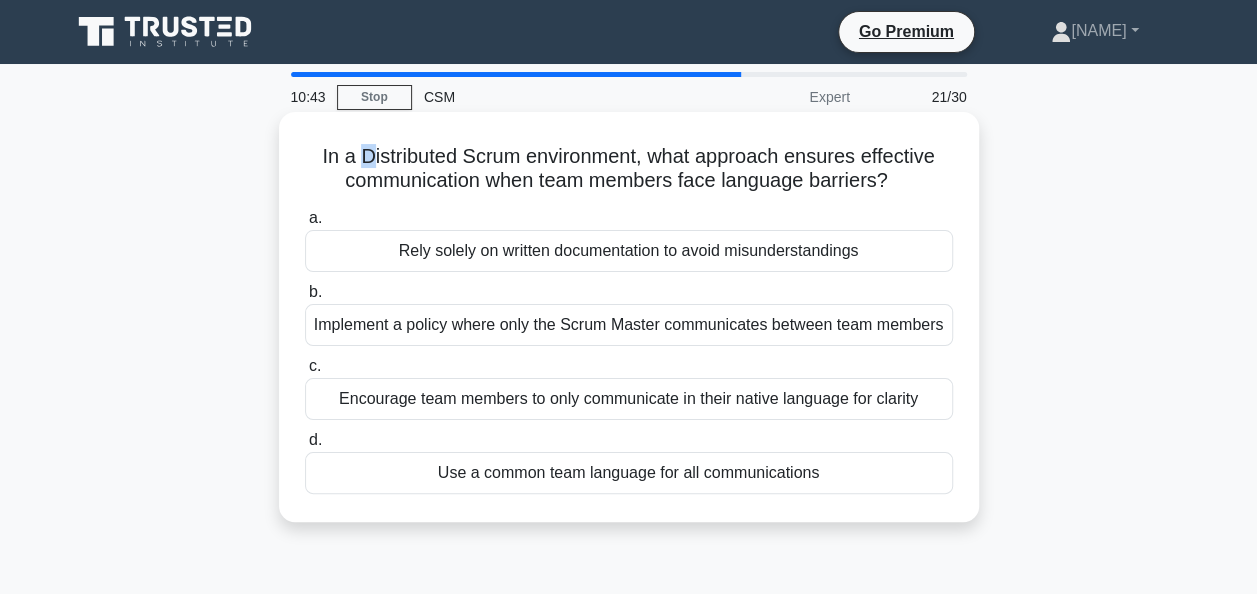 drag, startPoint x: 427, startPoint y: 142, endPoint x: 307, endPoint y: 136, distance: 120.14991 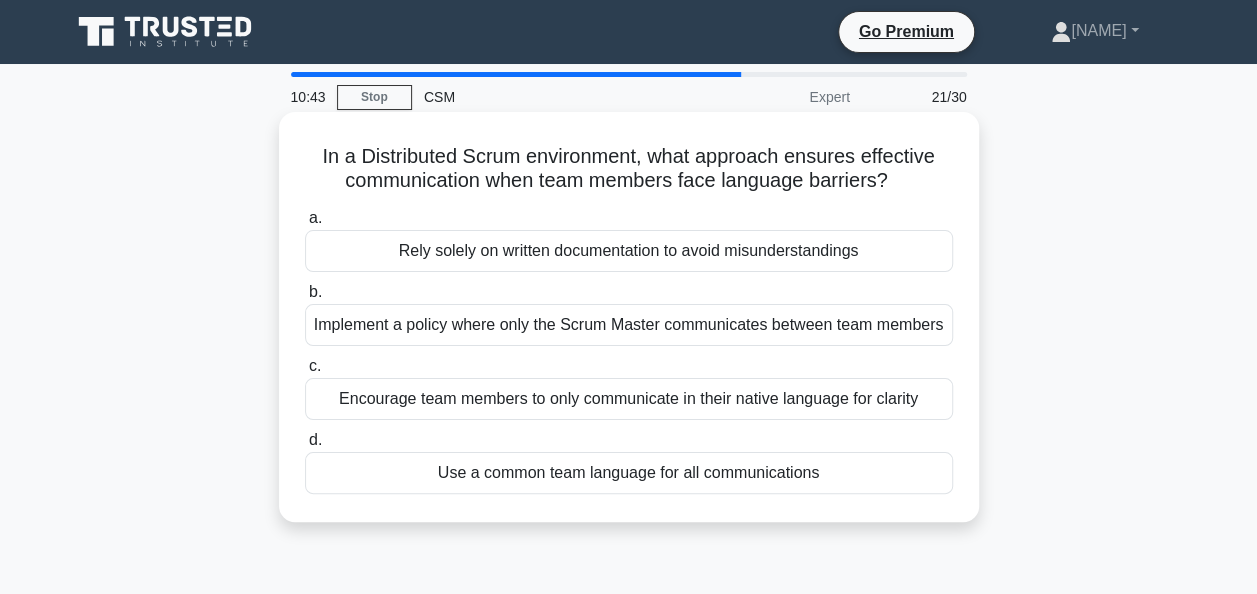 click on "In a Distributed Scrum environment, what approach ensures effective communication when team members face language barriers? a. Rely solely on written documentation to avoid misunderstandings b. c. d." at bounding box center [629, 317] 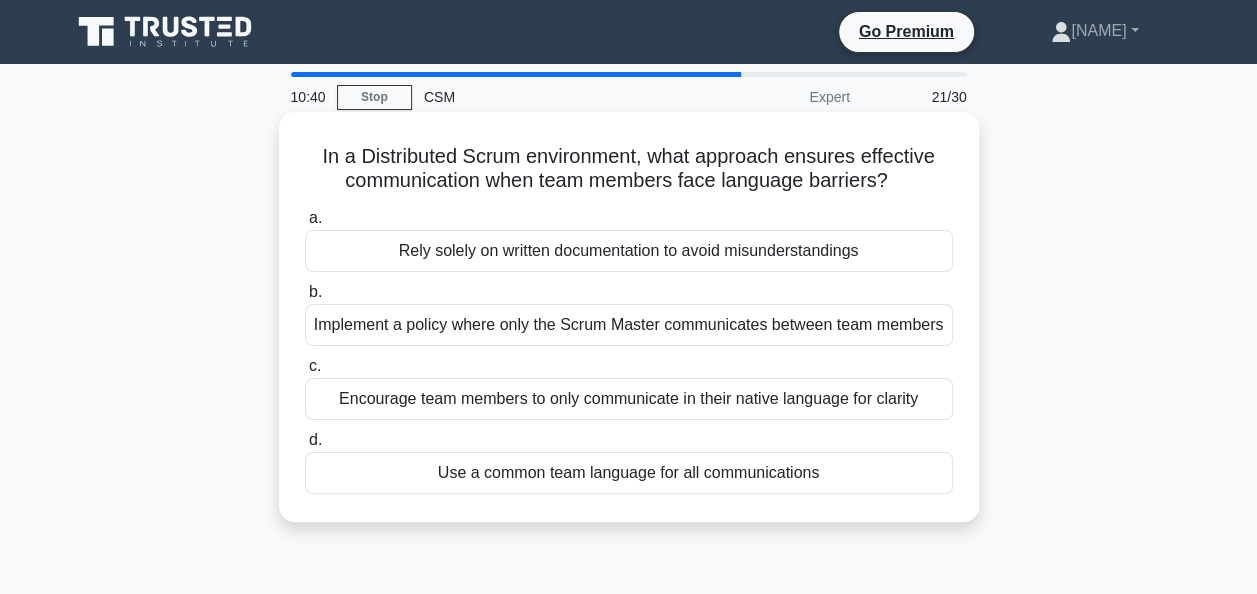 drag, startPoint x: 309, startPoint y: 152, endPoint x: 917, endPoint y: 192, distance: 609.3144 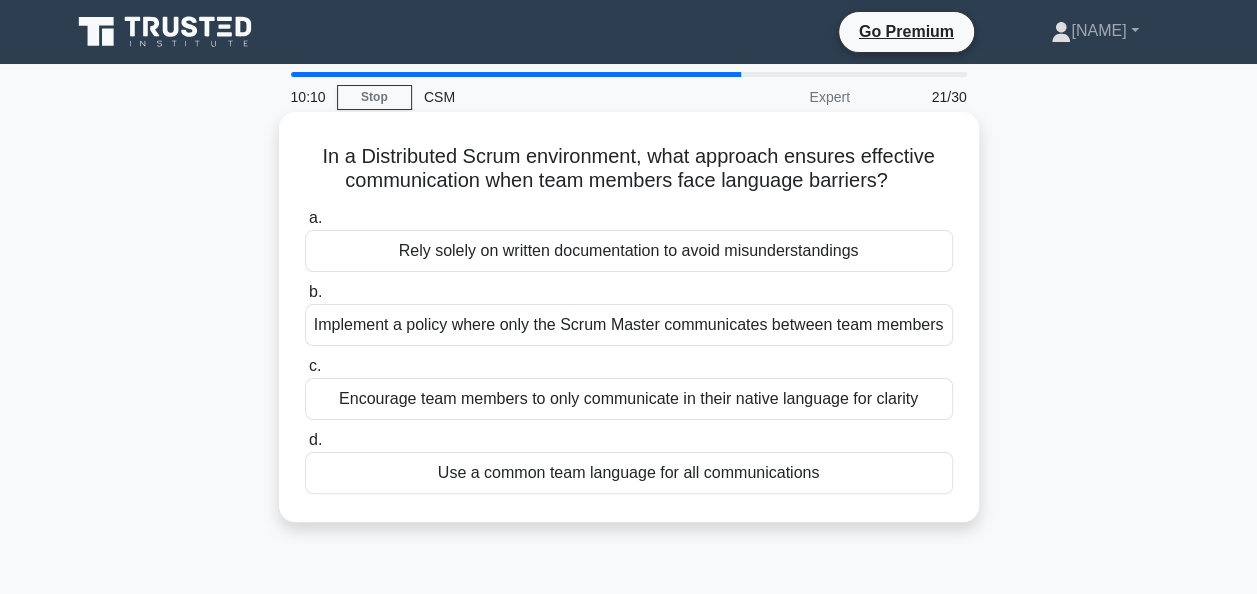 click on "Use a common team language for all communications" at bounding box center [629, 473] 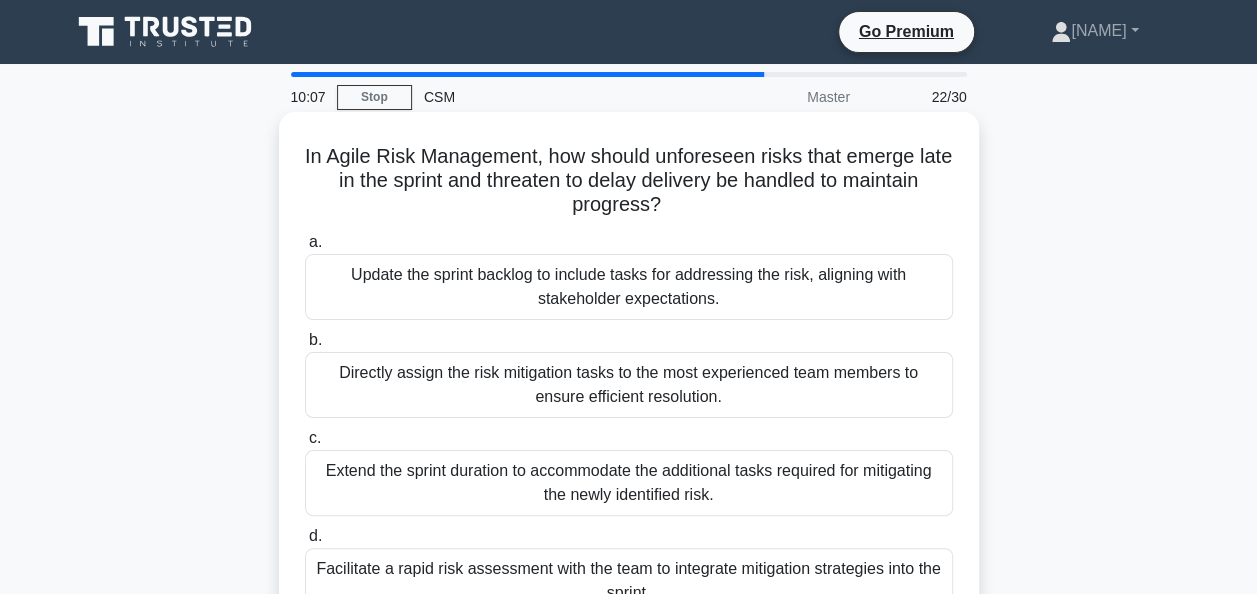 drag, startPoint x: 317, startPoint y: 152, endPoint x: 730, endPoint y: 202, distance: 416.01562 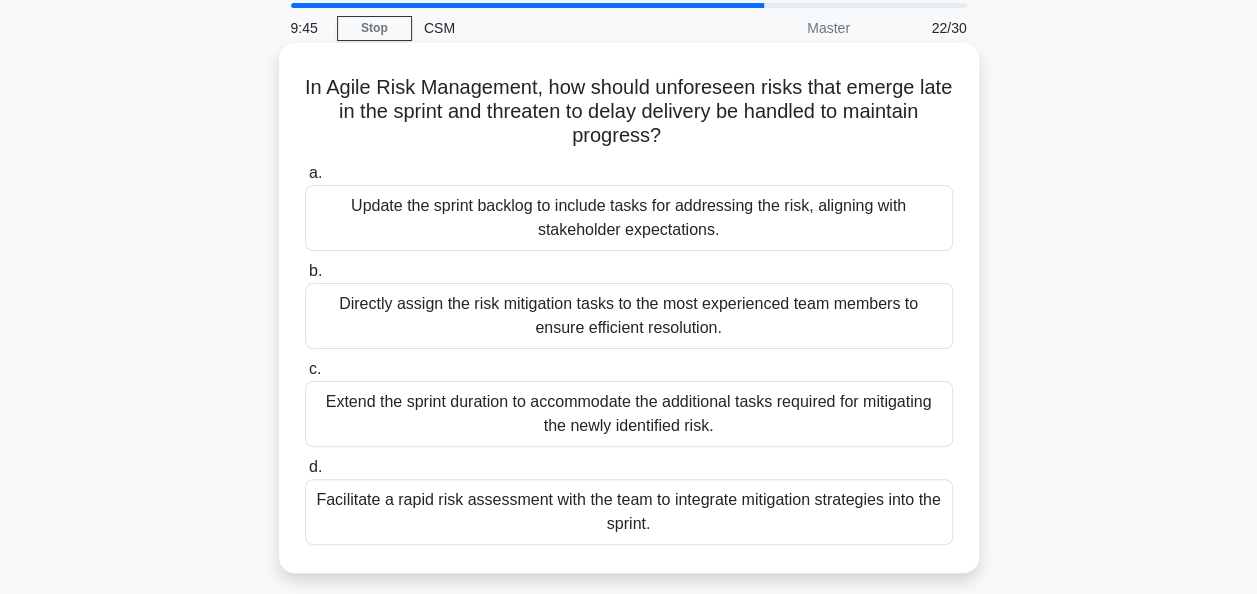 scroll, scrollTop: 100, scrollLeft: 0, axis: vertical 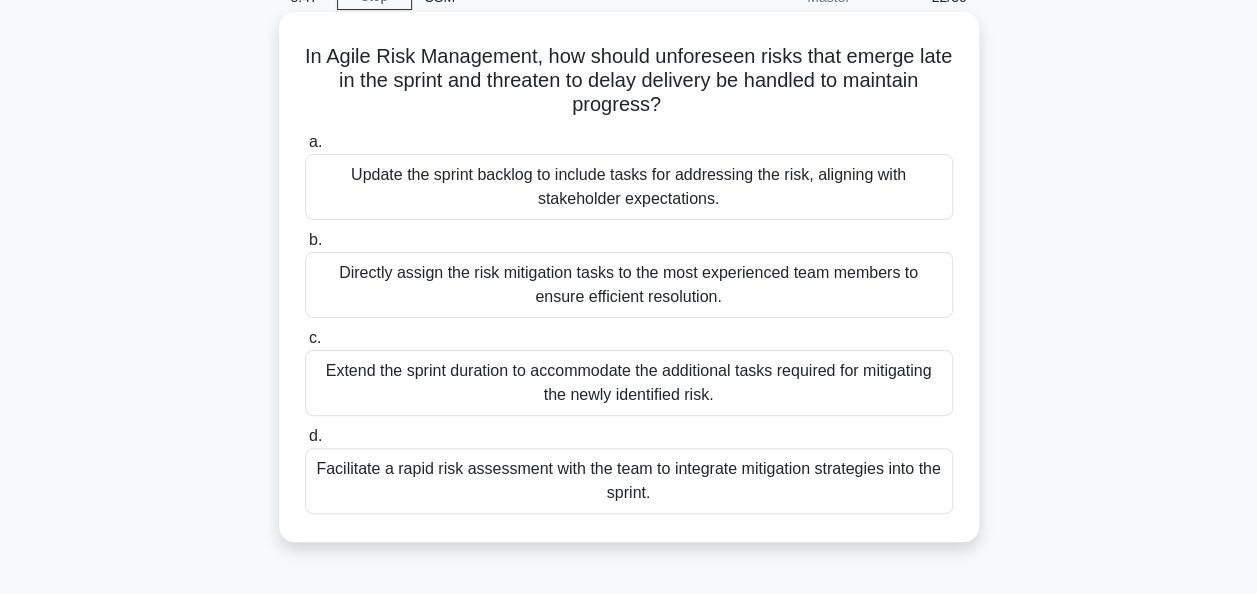 click on "Directly assign the risk mitigation tasks to the most experienced team members to ensure efficient resolution." at bounding box center (629, 285) 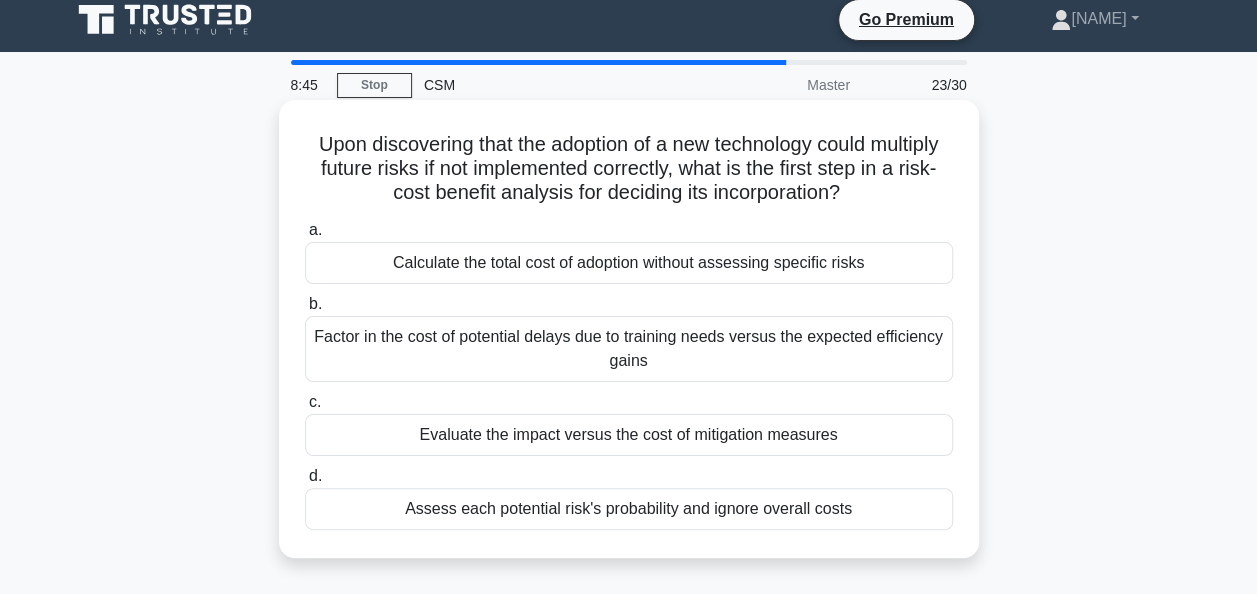 scroll, scrollTop: 0, scrollLeft: 0, axis: both 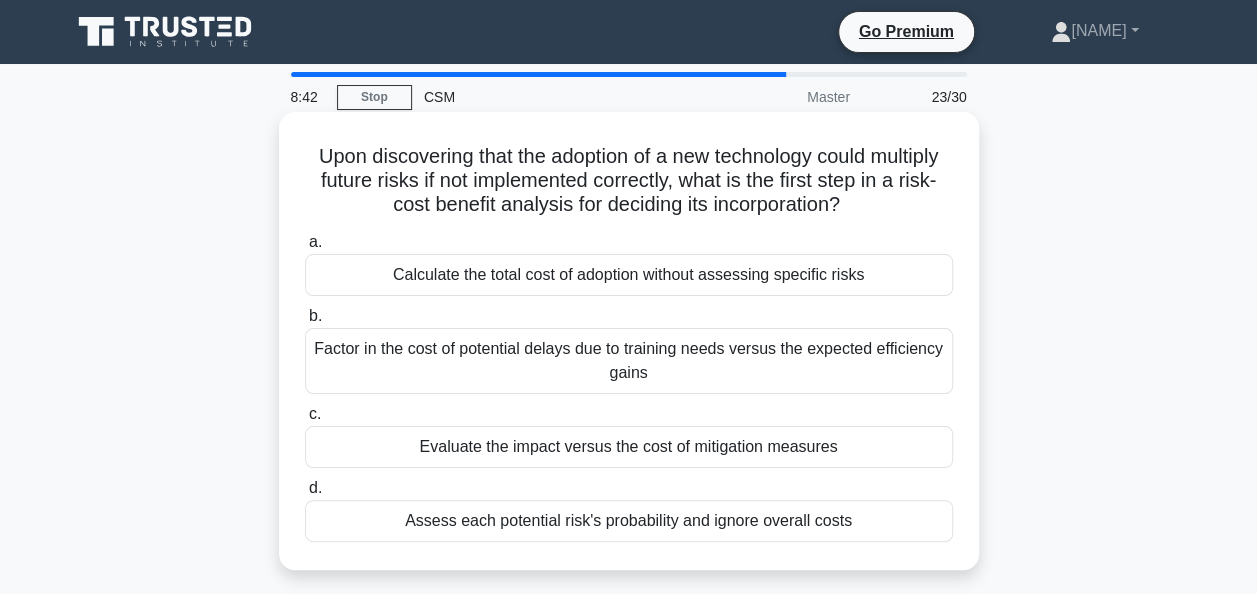 drag, startPoint x: 305, startPoint y: 154, endPoint x: 856, endPoint y: 210, distance: 553.83844 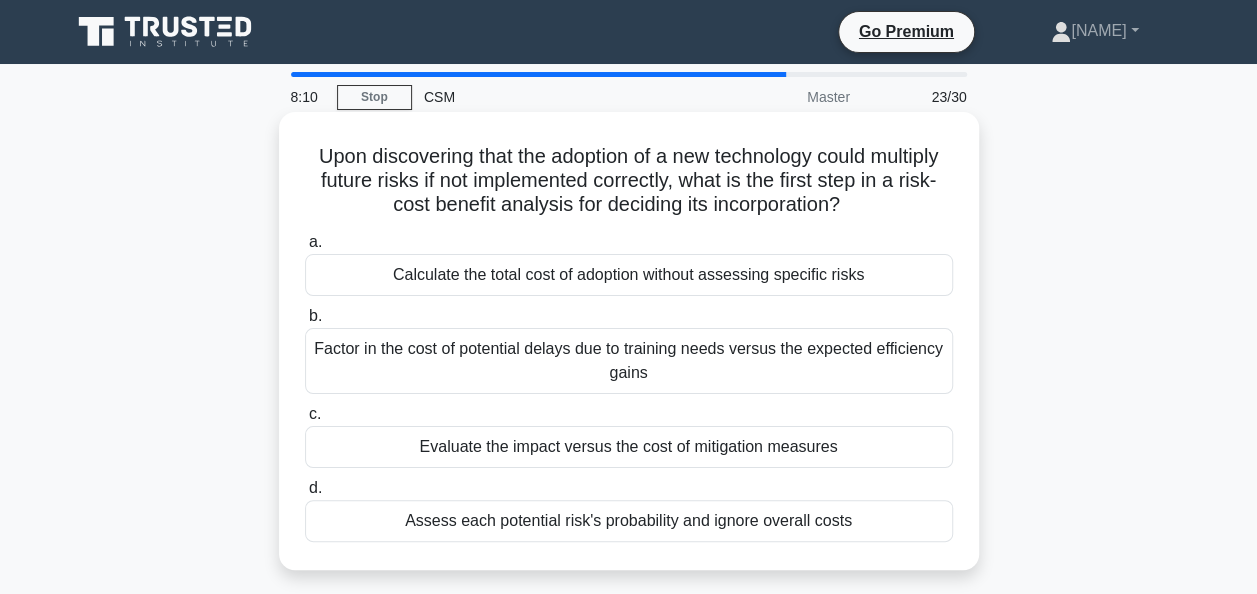 click on "Evaluate the impact versus the cost of mitigation measures" at bounding box center [629, 447] 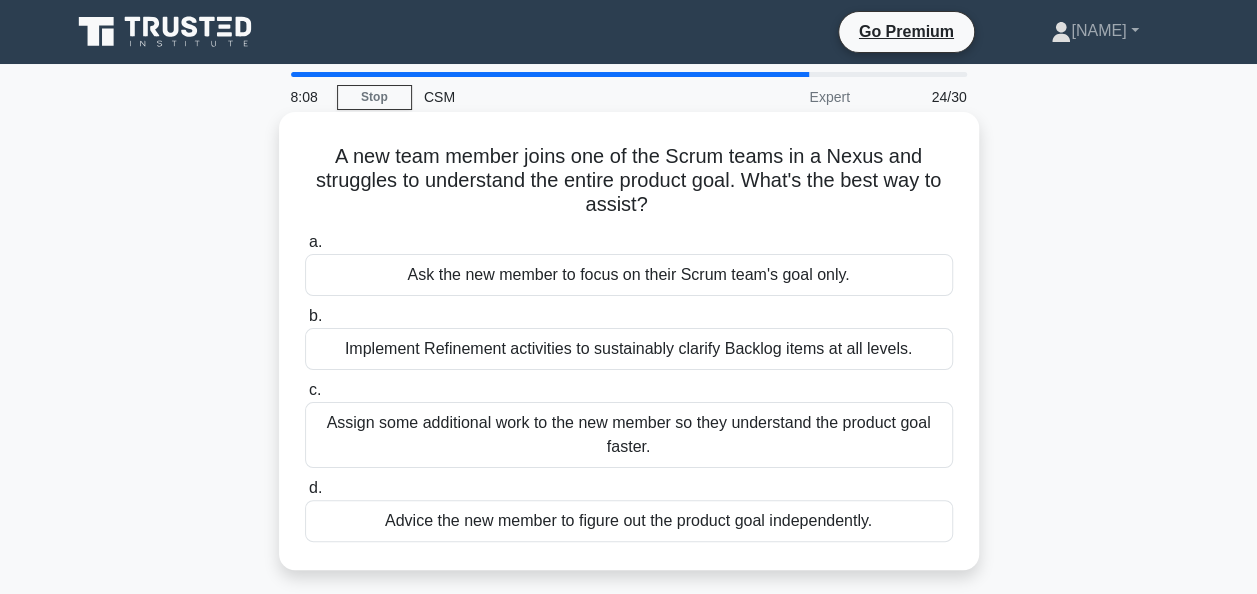drag, startPoint x: 324, startPoint y: 150, endPoint x: 678, endPoint y: 216, distance: 360.09998 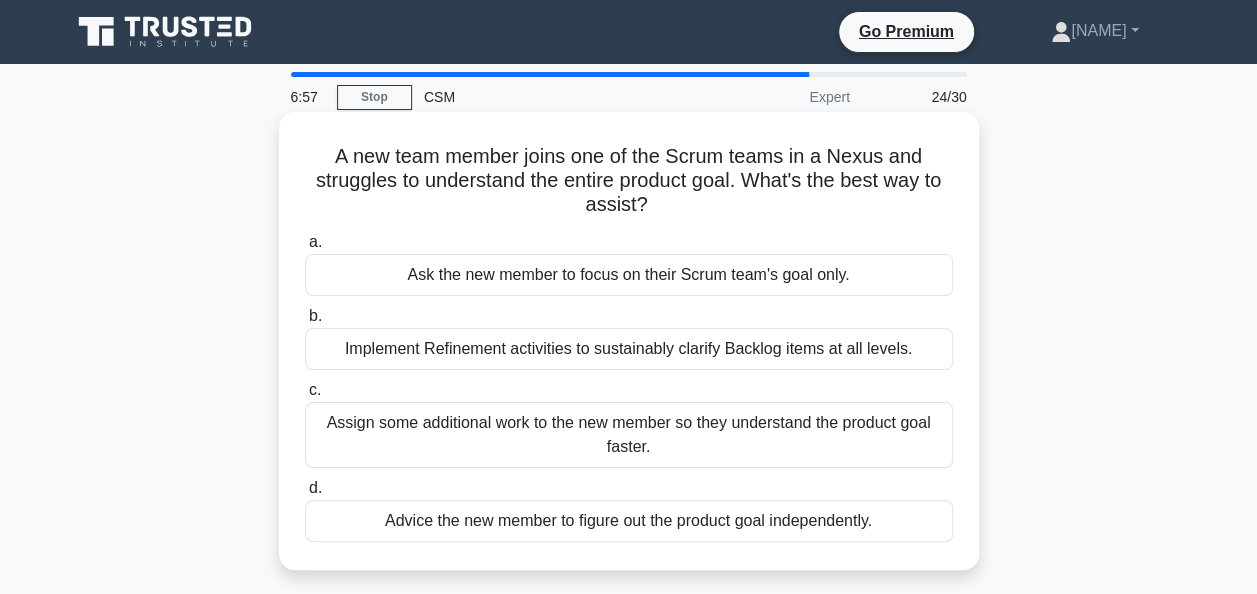 click on "Implement Refinement activities to sustainably clarify Backlog items at all levels." at bounding box center (629, 349) 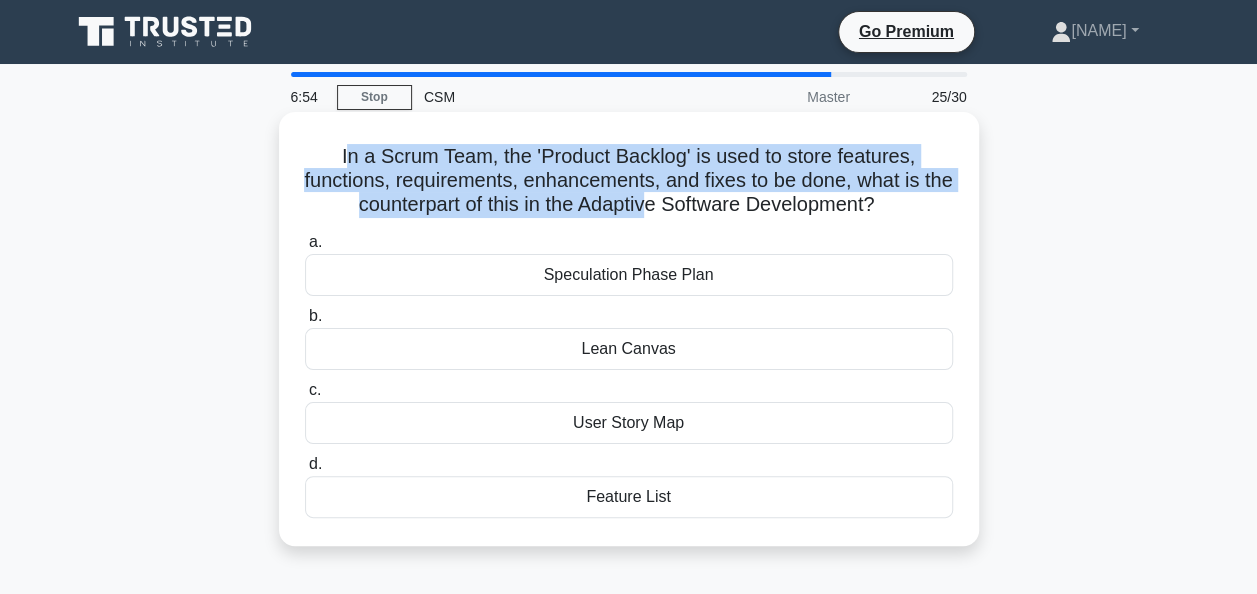 drag, startPoint x: 343, startPoint y: 154, endPoint x: 663, endPoint y: 209, distance: 324.69217 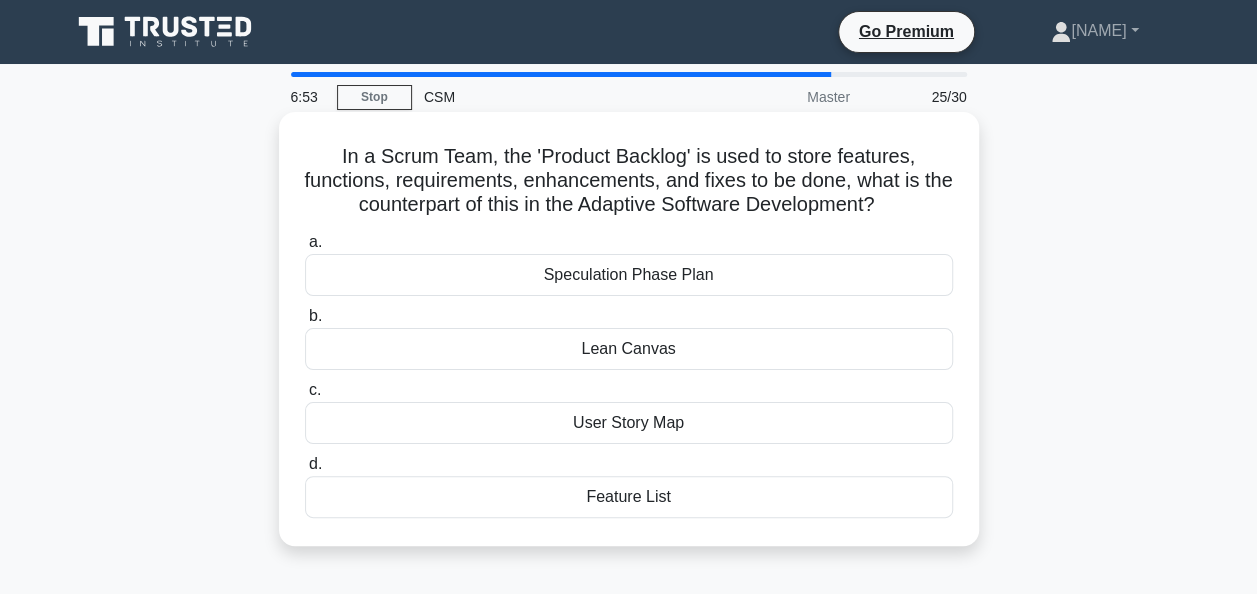 drag, startPoint x: 663, startPoint y: 209, endPoint x: 890, endPoint y: 220, distance: 227.26636 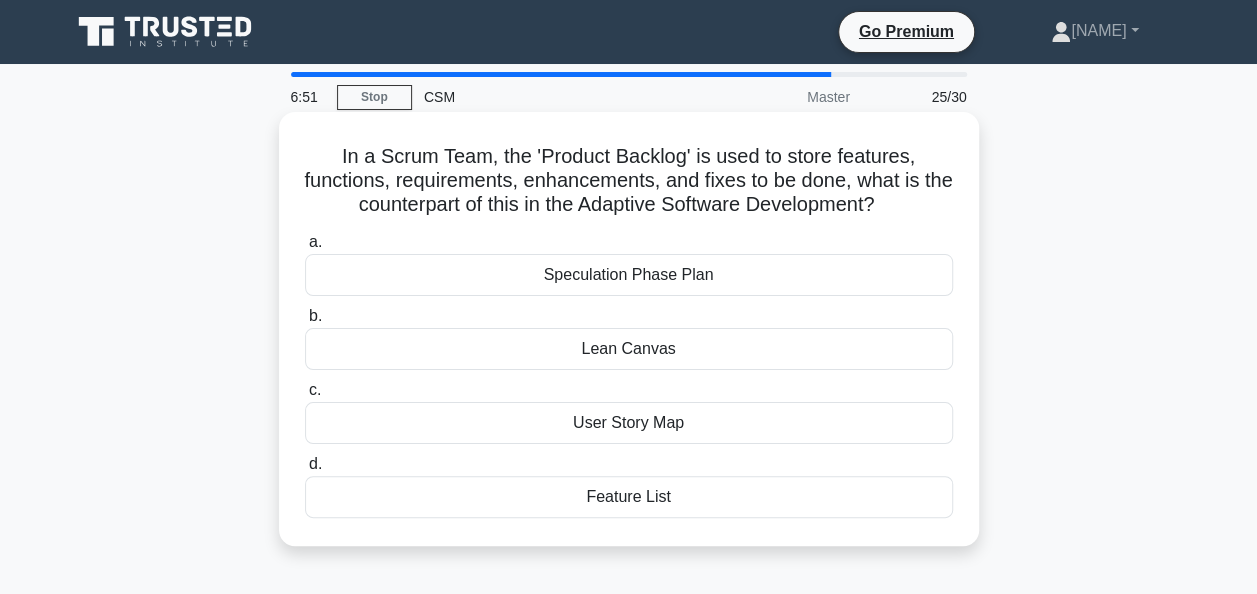 drag, startPoint x: 918, startPoint y: 216, endPoint x: 323, endPoint y: 160, distance: 597.62946 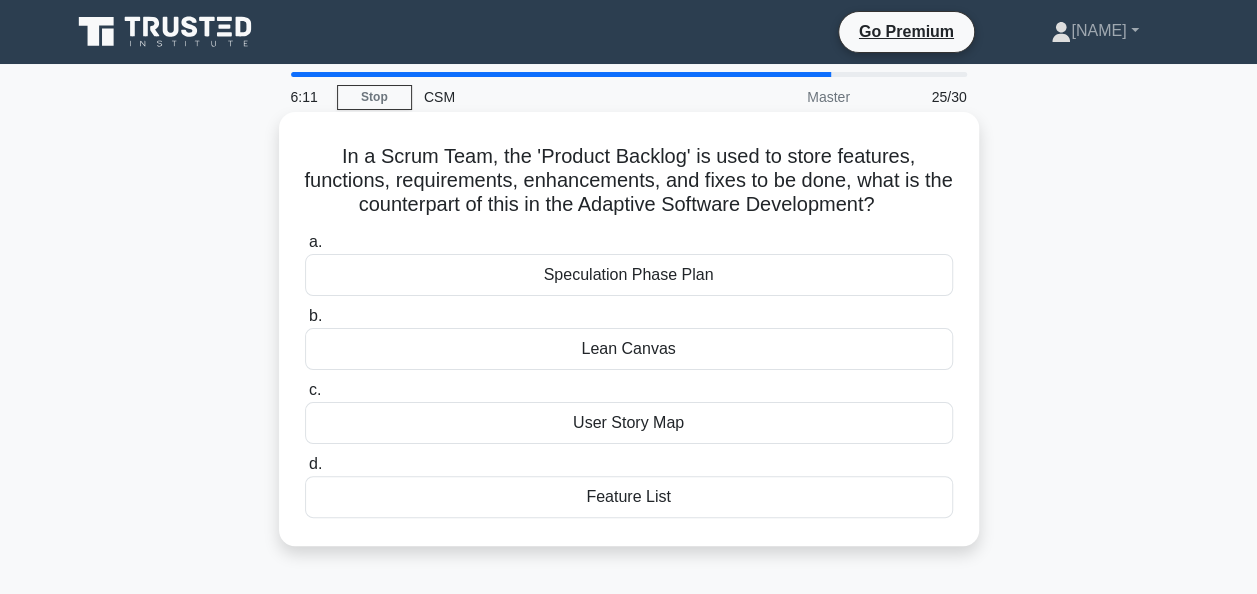 click on "Speculation Phase Plan" at bounding box center [629, 275] 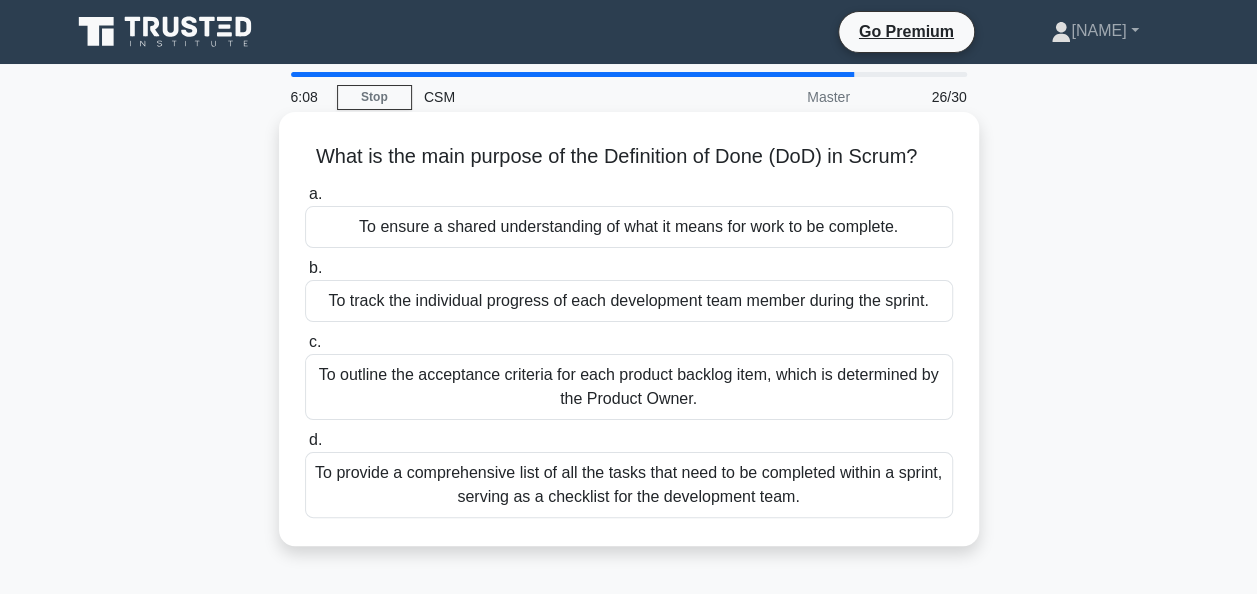 drag, startPoint x: 302, startPoint y: 141, endPoint x: 935, endPoint y: 173, distance: 633.80835 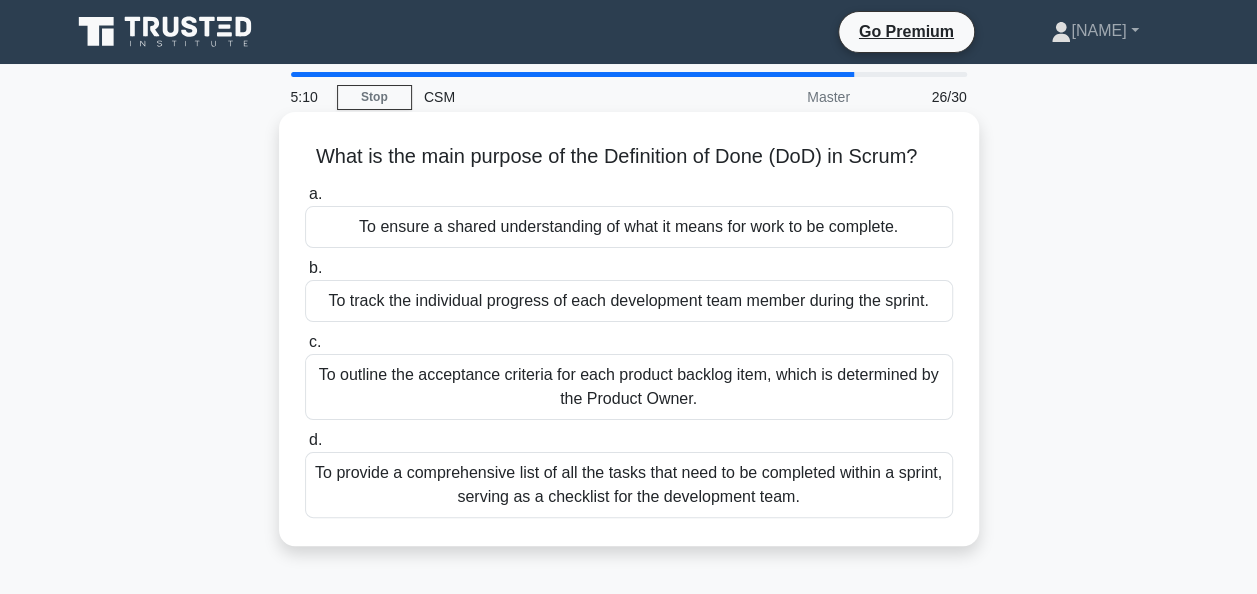 click on "To provide a comprehensive list of all the tasks that need to be completed within a sprint, serving as a checklist for the development team." at bounding box center (629, 485) 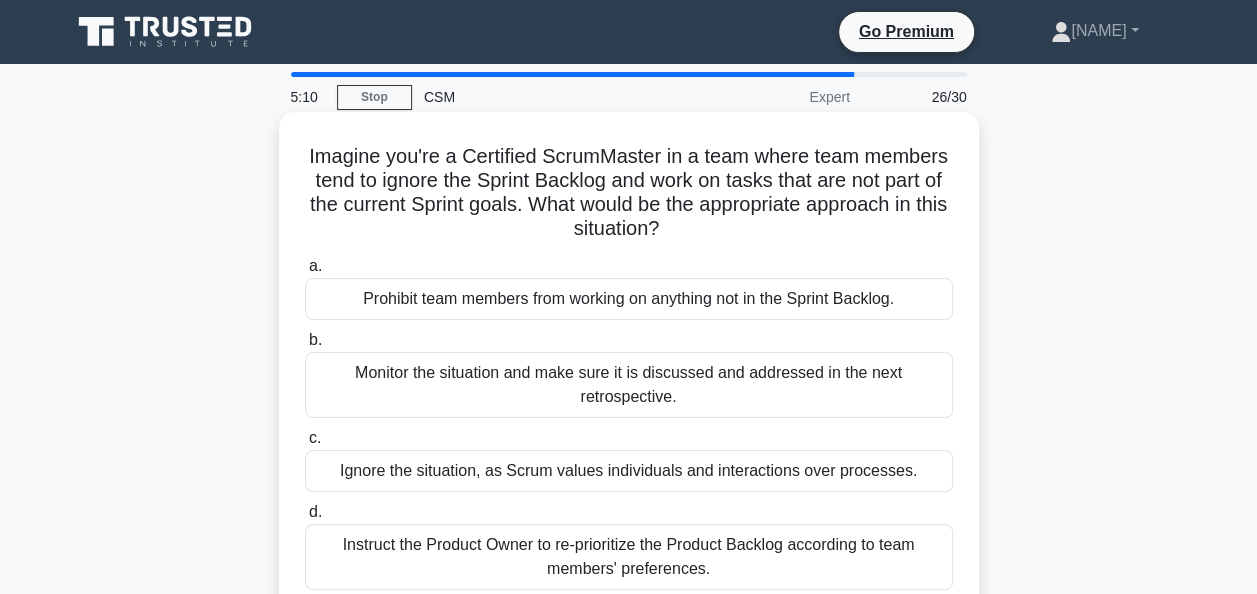 click on "a.
Prohibit team members from working on anything not in the Sprint Backlog.
b.
Monitor the situation and make sure it is discussed and addressed in the next retrospective.
c. d." at bounding box center (629, 422) 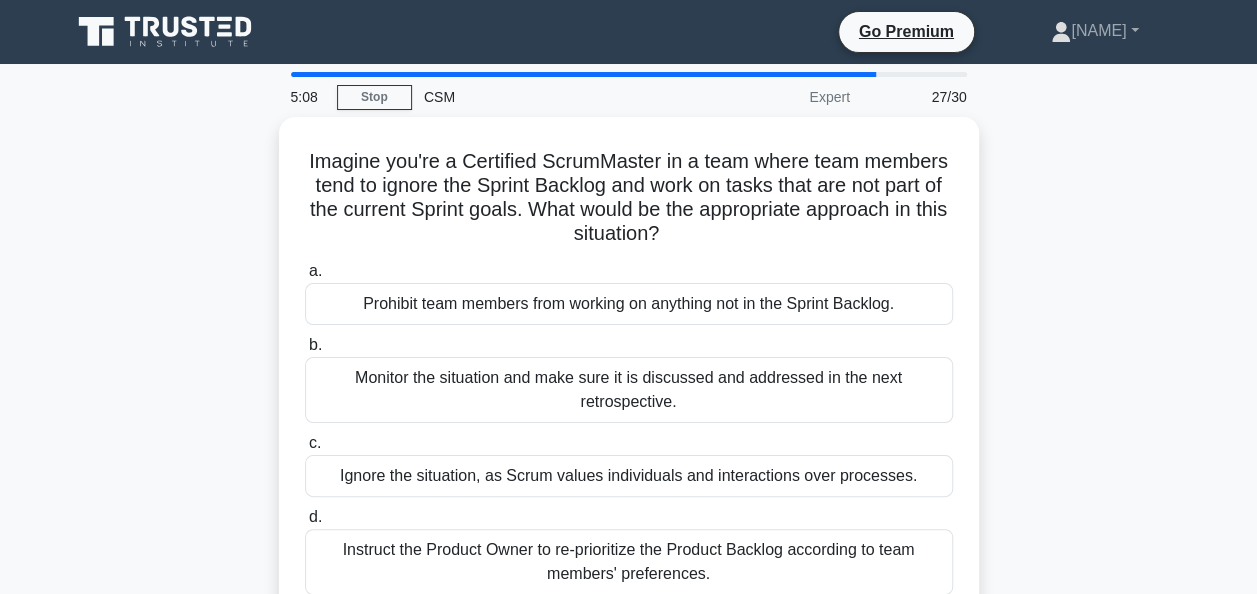 click on "Imagine you're a Certified ScrumMaster in a team where team members tend to ignore the Sprint Backlog and work on tasks that are not part of the current Sprint goals. What would be the appropriate approach in this situation?
.spinner_0XTQ{transform-origin:center;animation:spinner_y6GP .75s linear infinite}@keyframes spinner_y6GP{100%{transform:rotate(360deg)}}
a.
b. c. d." at bounding box center (629, 382) 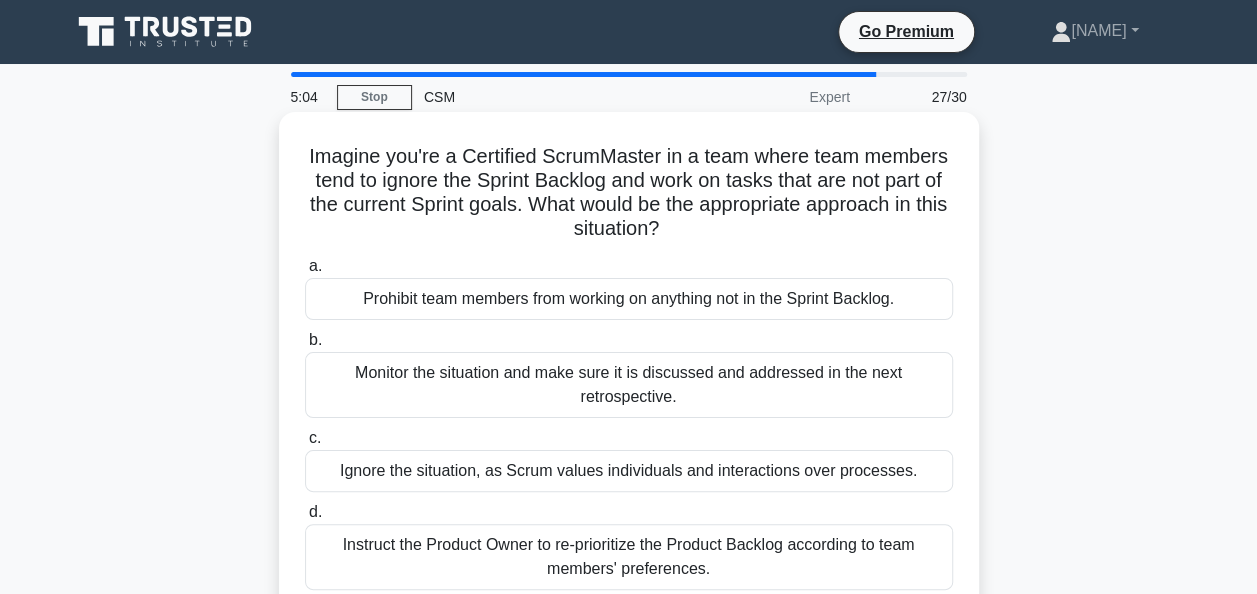 drag, startPoint x: 304, startPoint y: 154, endPoint x: 716, endPoint y: 233, distance: 419.50568 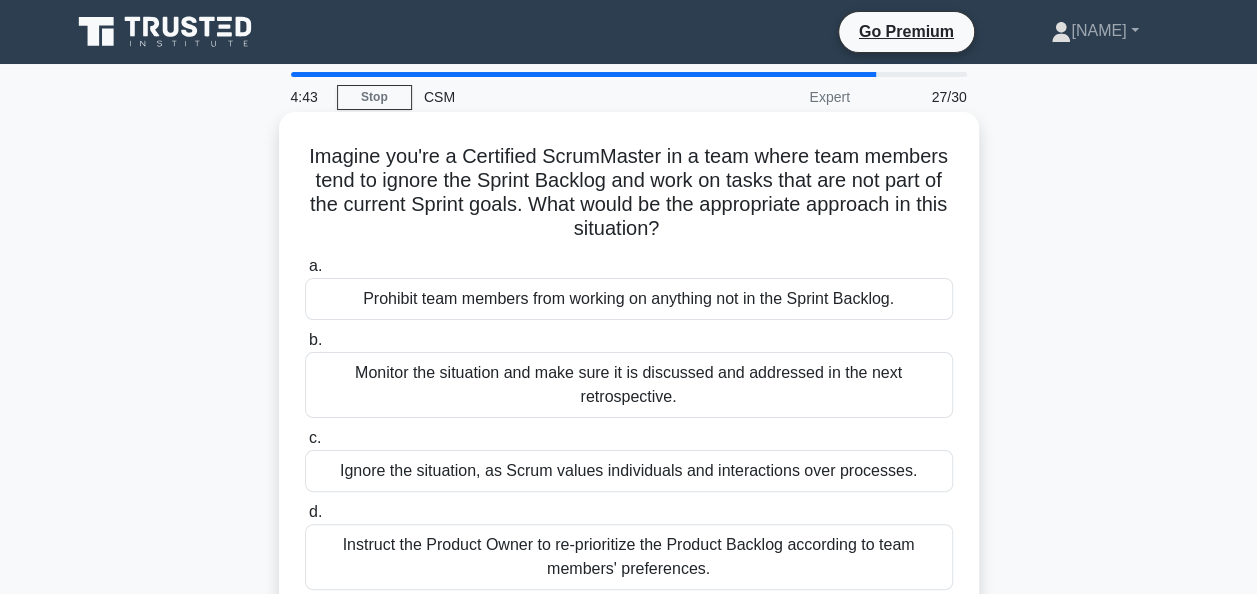 scroll, scrollTop: 100, scrollLeft: 0, axis: vertical 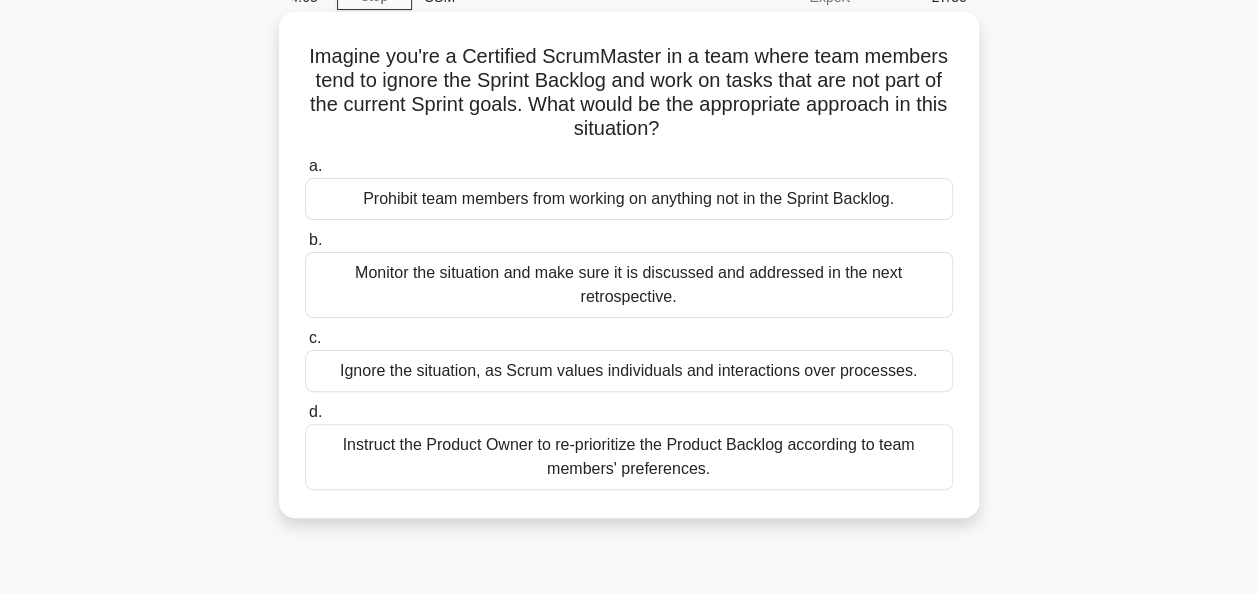 click on "Monitor the situation and make sure it is discussed and addressed in the next retrospective." at bounding box center (629, 285) 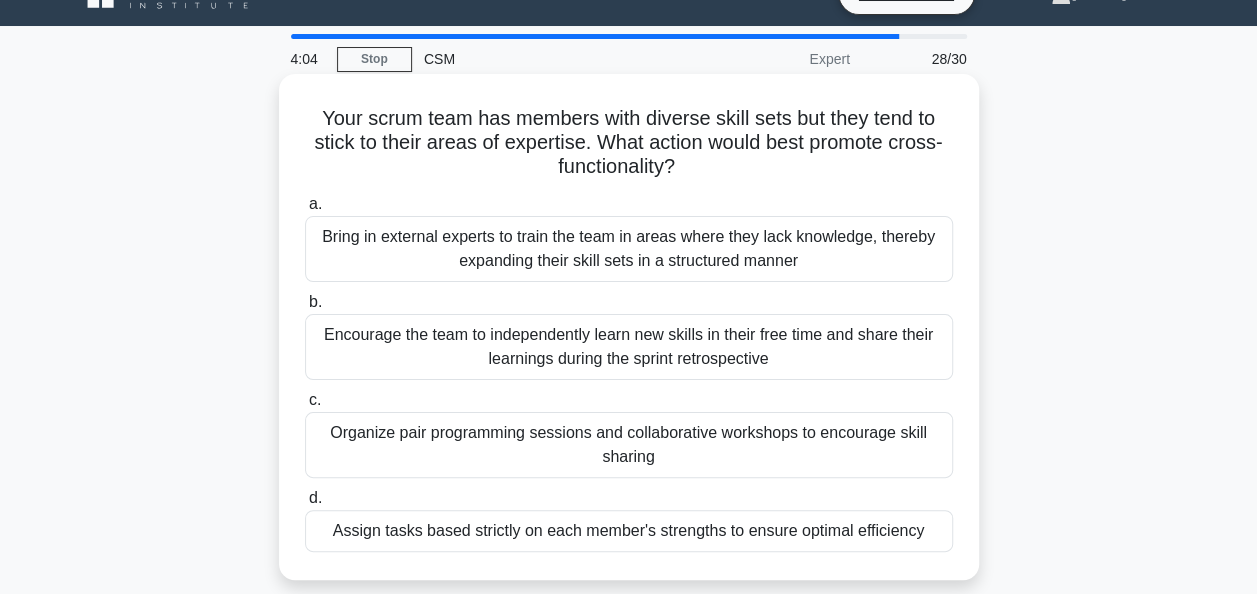 scroll, scrollTop: 0, scrollLeft: 0, axis: both 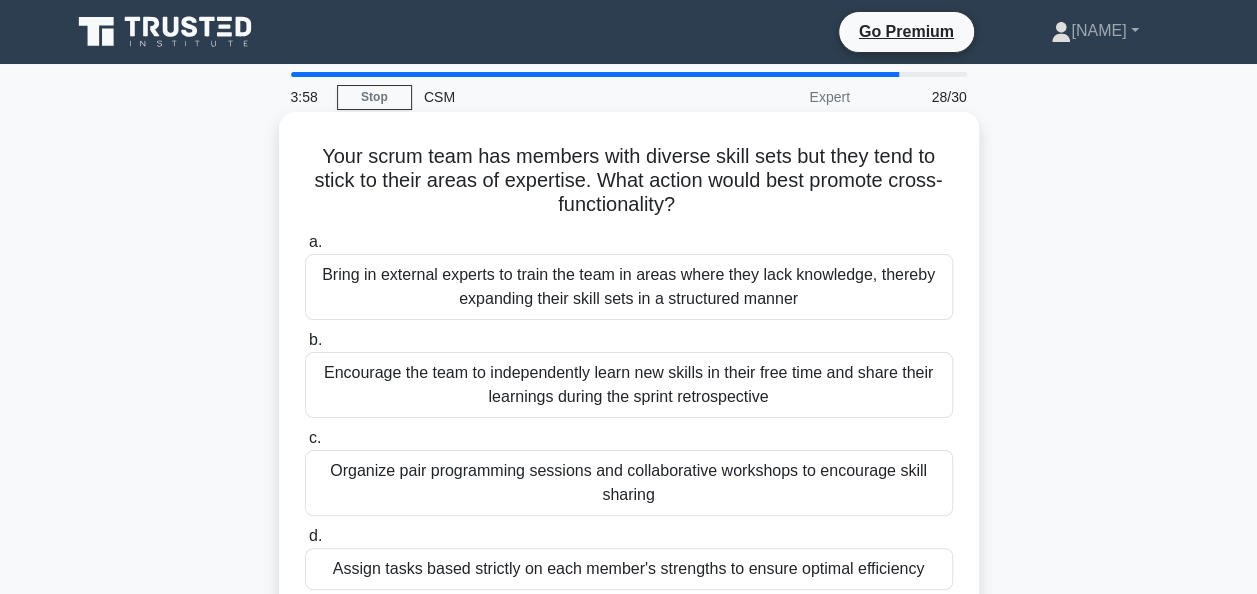 drag, startPoint x: 316, startPoint y: 153, endPoint x: 684, endPoint y: 214, distance: 373.02145 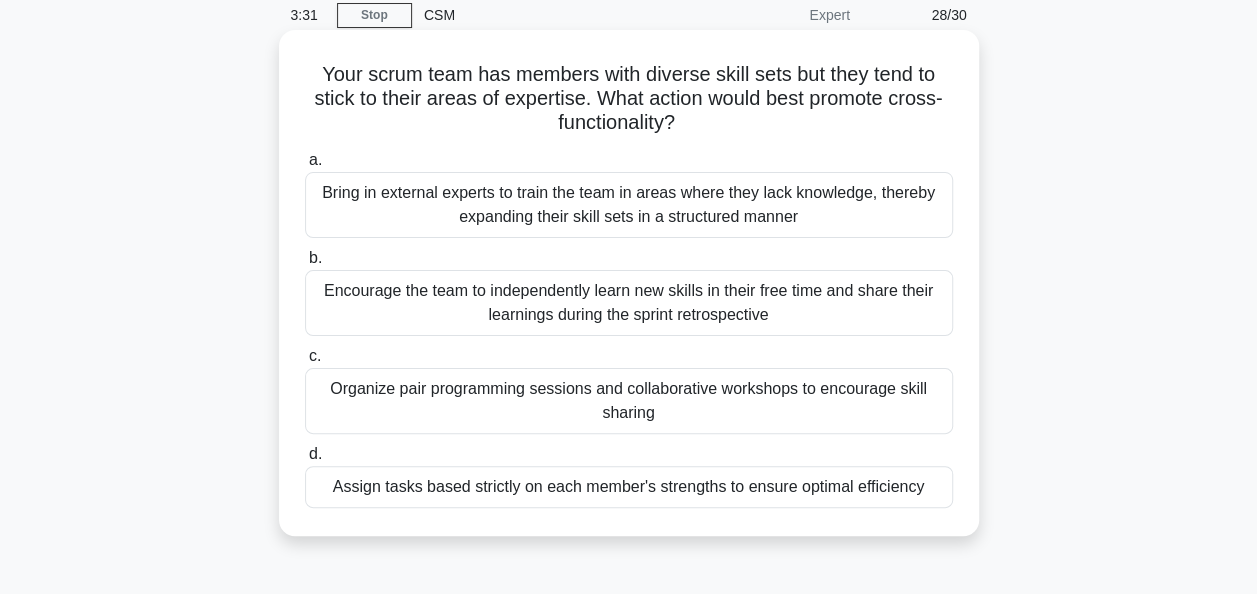 scroll, scrollTop: 100, scrollLeft: 0, axis: vertical 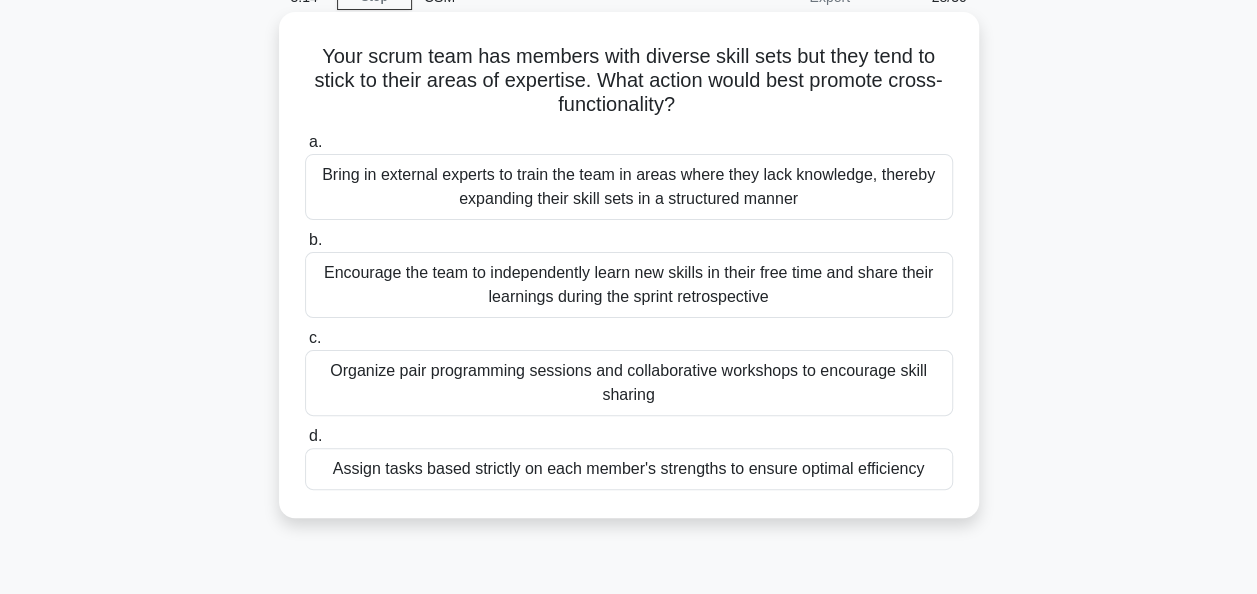 click on "Encourage the team to independently learn new skills in their free time and share their learnings during the sprint retrospective" at bounding box center (629, 285) 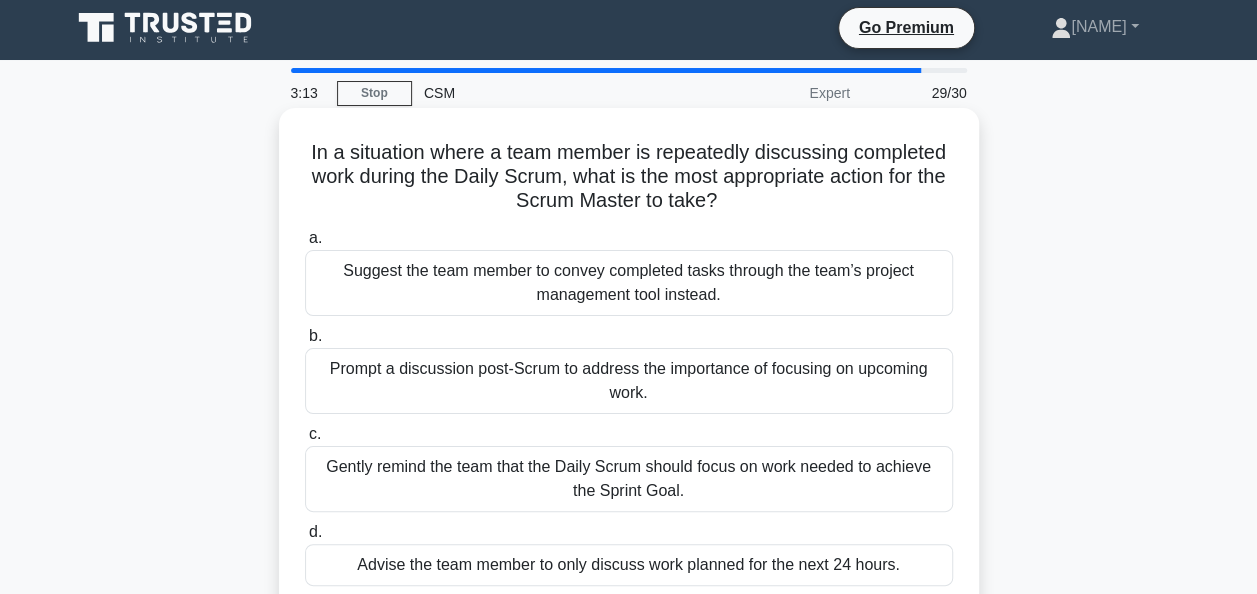scroll, scrollTop: 0, scrollLeft: 0, axis: both 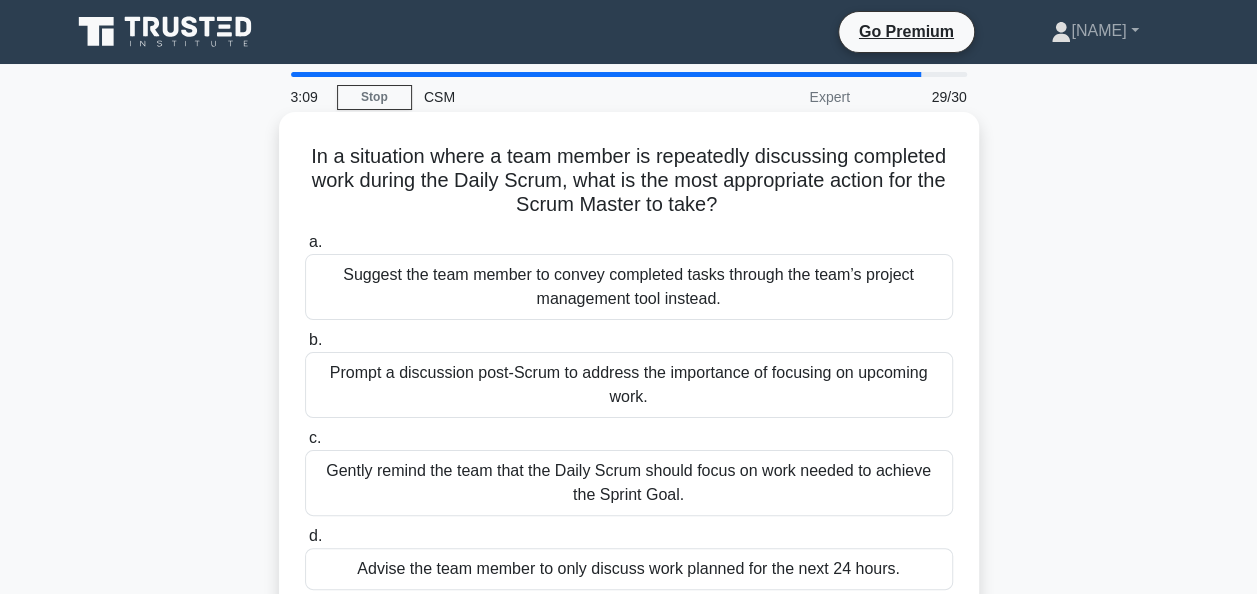 drag, startPoint x: 741, startPoint y: 211, endPoint x: 296, endPoint y: 152, distance: 448.8942 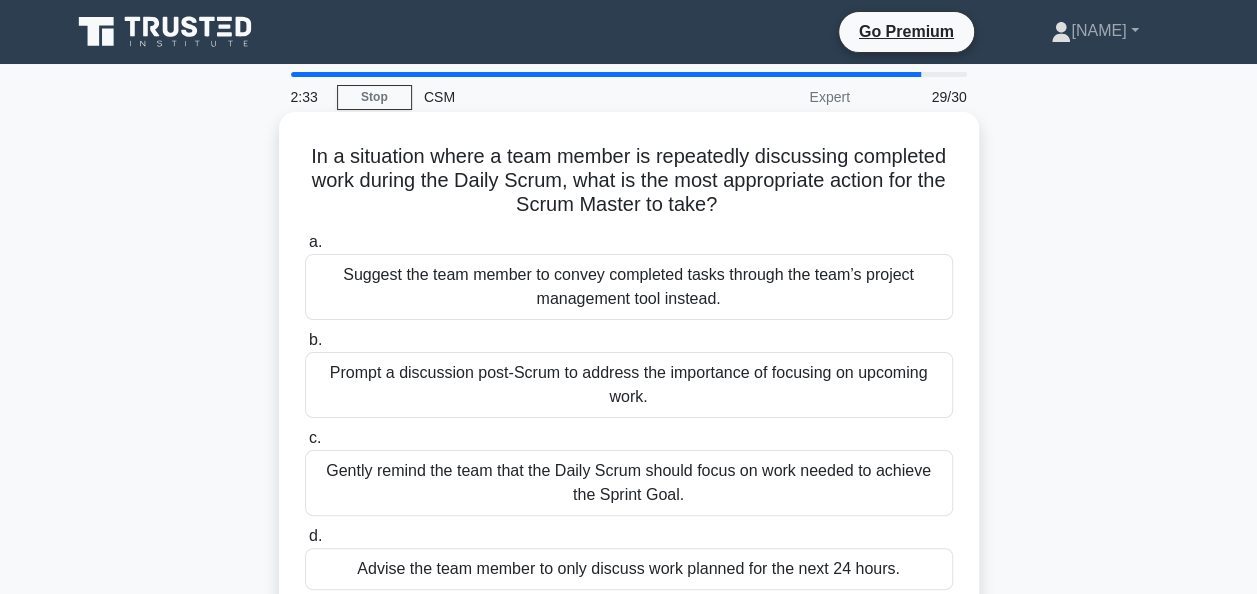 scroll, scrollTop: 100, scrollLeft: 0, axis: vertical 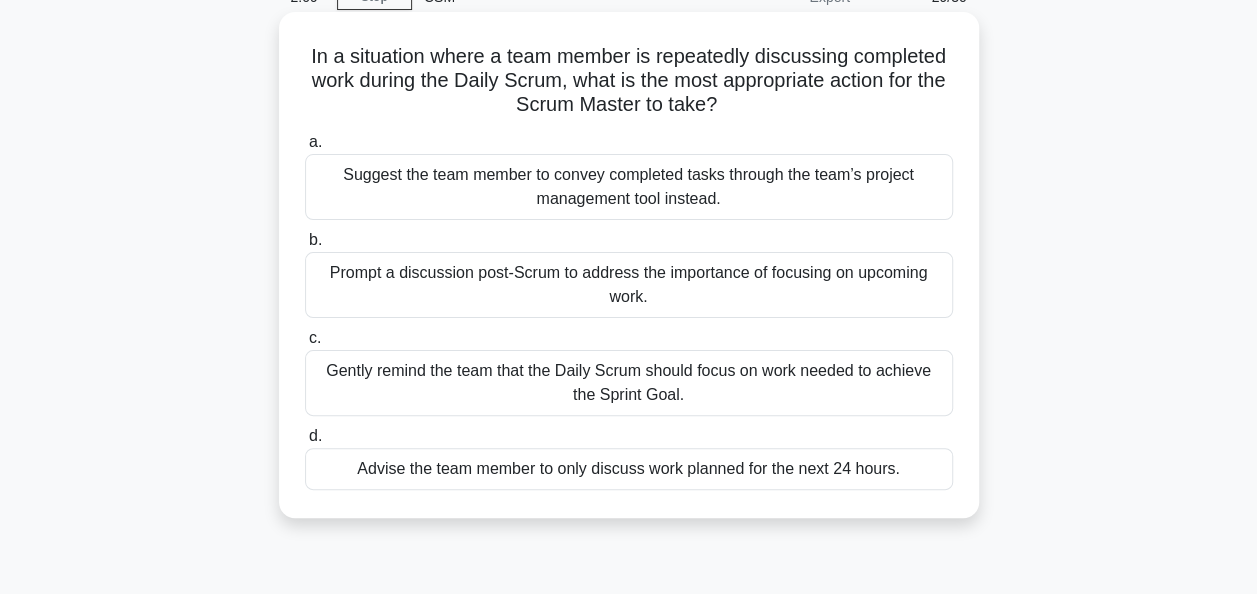 click on "Gently remind the team that the Daily Scrum should focus on work needed to achieve the Sprint Goal." at bounding box center (629, 383) 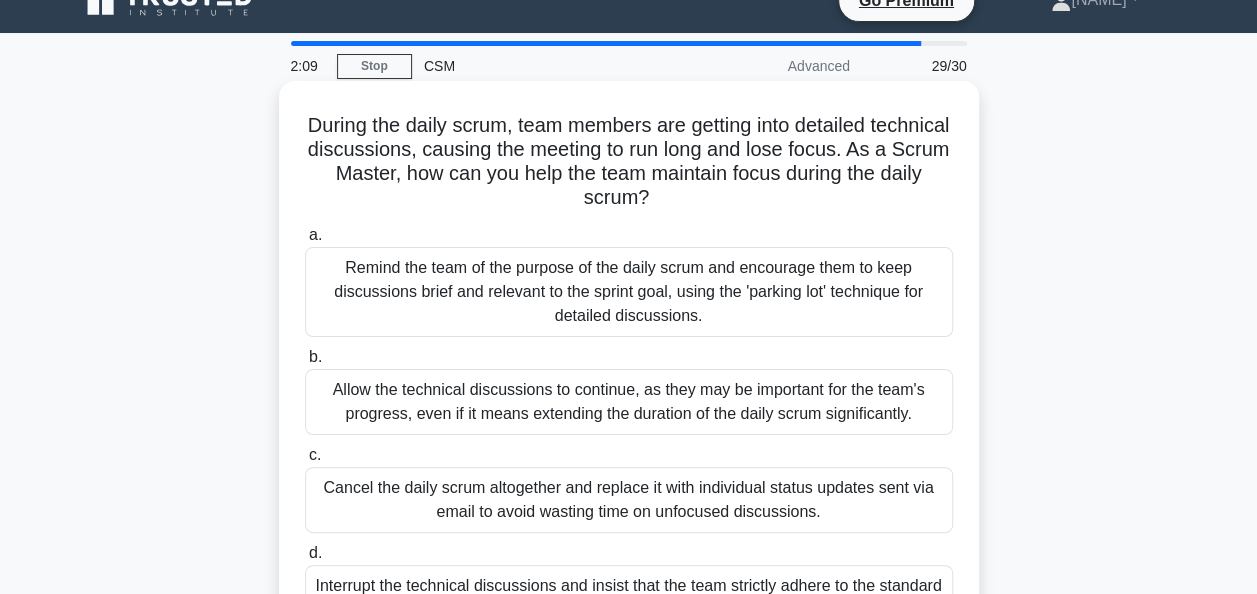 scroll, scrollTop: 0, scrollLeft: 0, axis: both 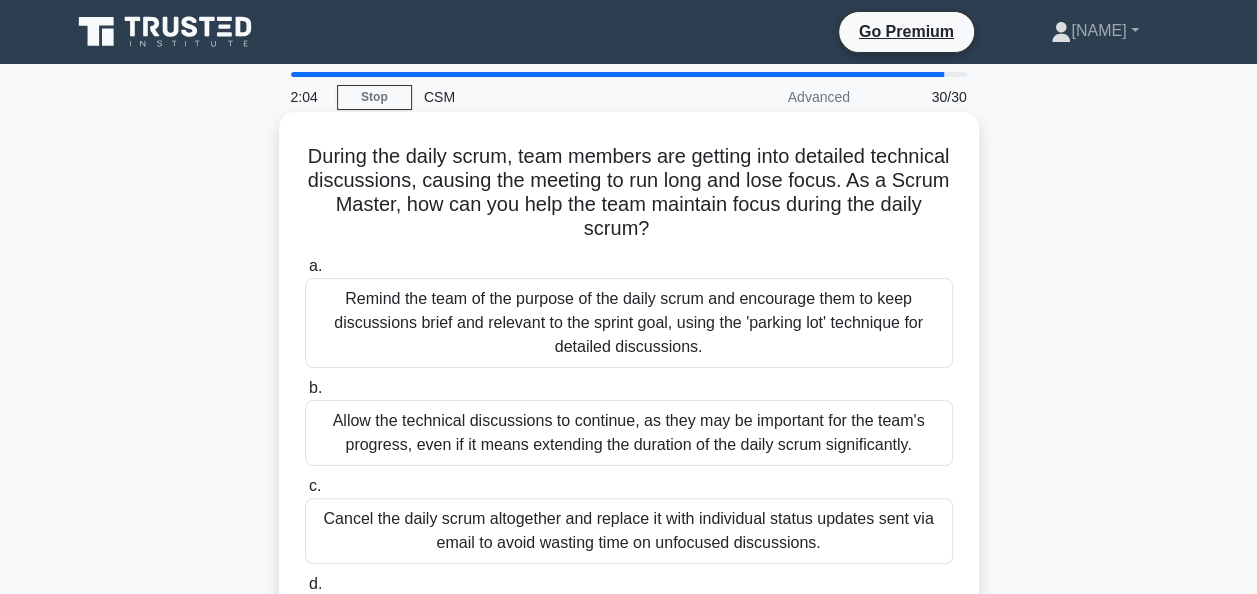 drag, startPoint x: 334, startPoint y: 145, endPoint x: 782, endPoint y: 235, distance: 456.95078 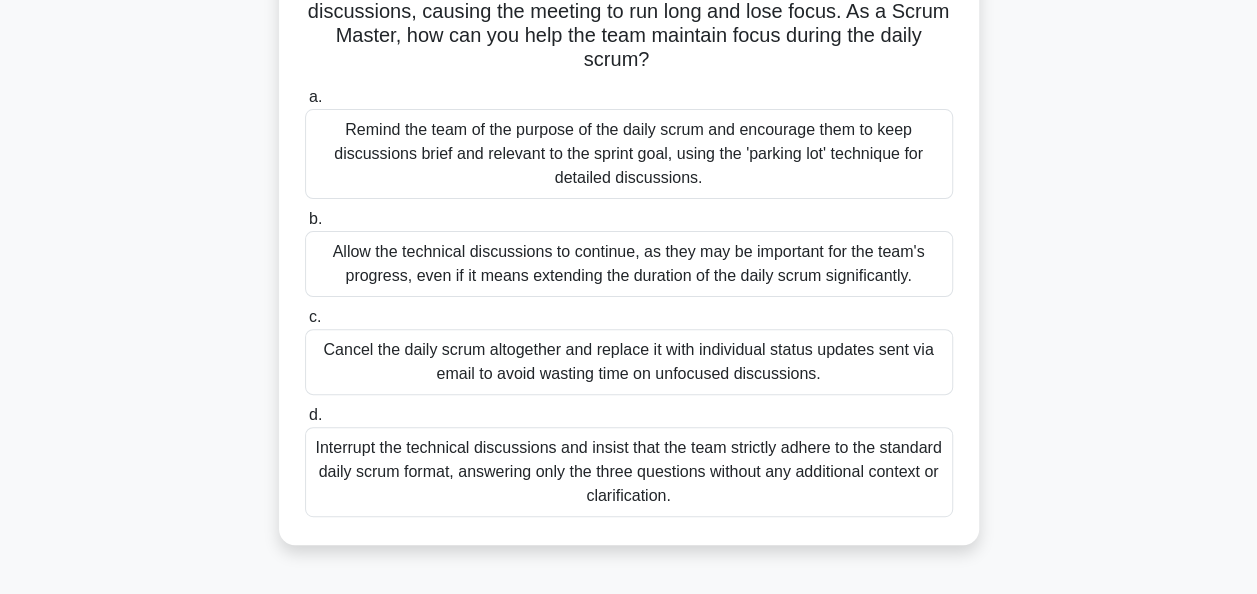 scroll, scrollTop: 200, scrollLeft: 0, axis: vertical 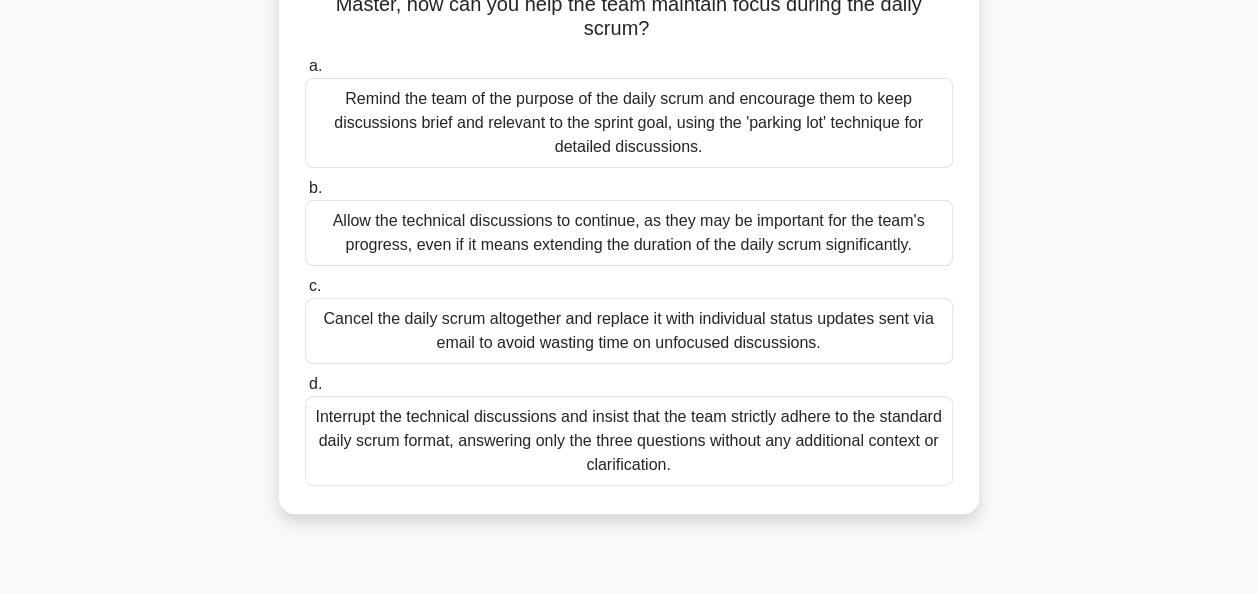 click on "Remind the team of the purpose of the daily scrum and encourage them to keep discussions brief and relevant to the sprint goal, using the 'parking lot' technique for detailed discussions." at bounding box center [629, 123] 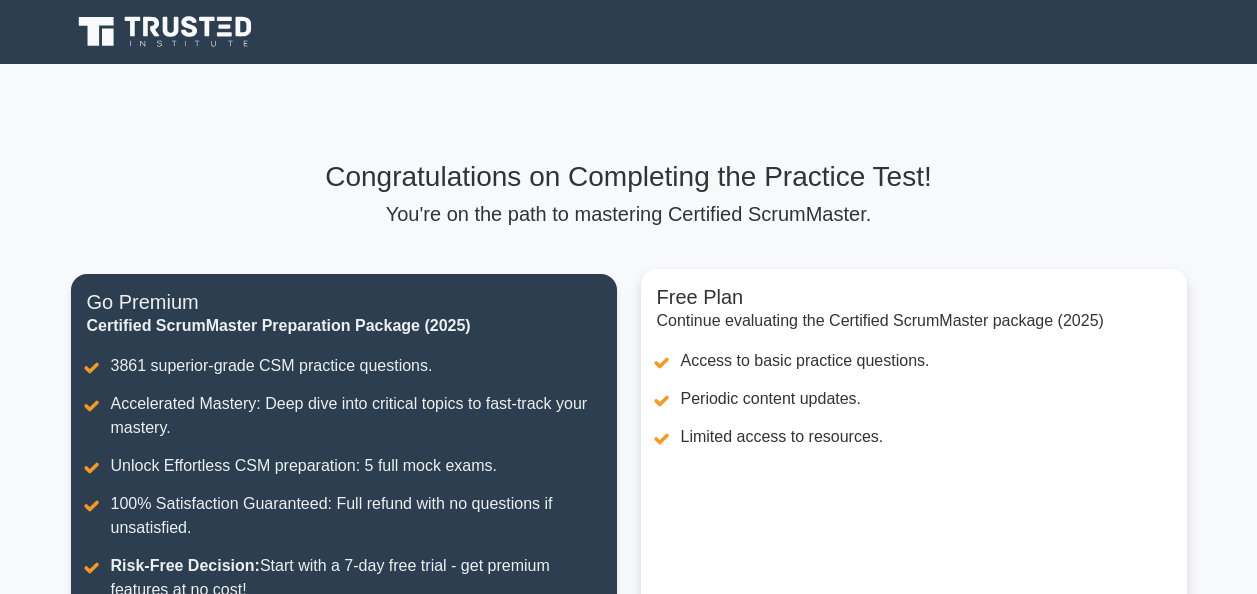 scroll, scrollTop: 0, scrollLeft: 0, axis: both 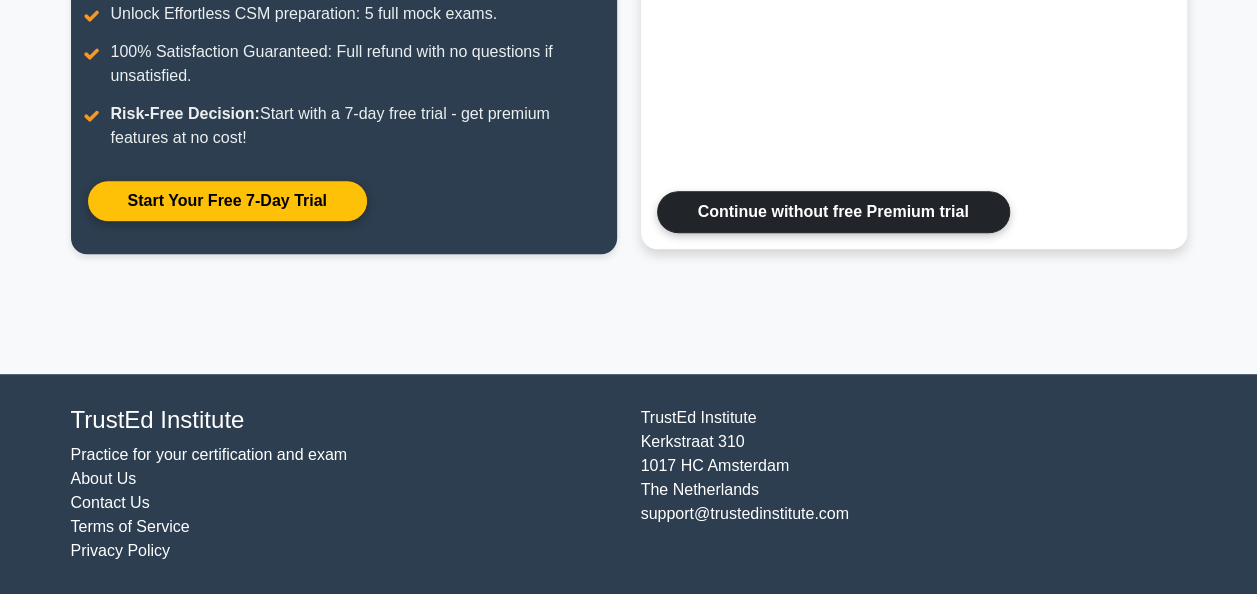 click on "Continue without free Premium trial" at bounding box center [833, 212] 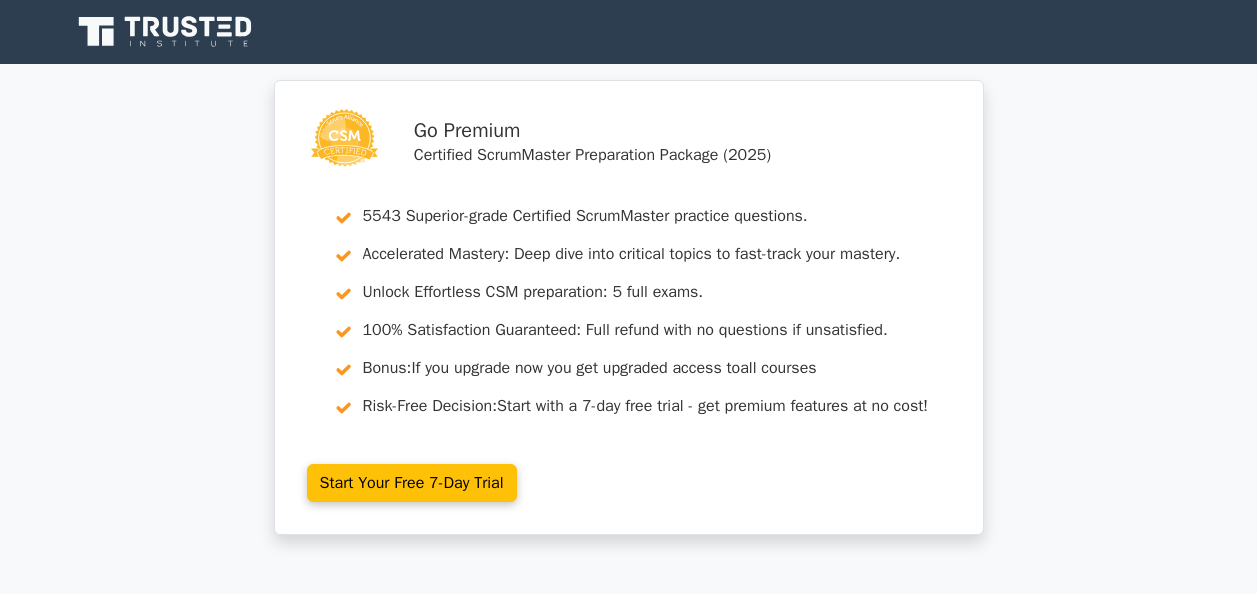 scroll, scrollTop: 0, scrollLeft: 0, axis: both 